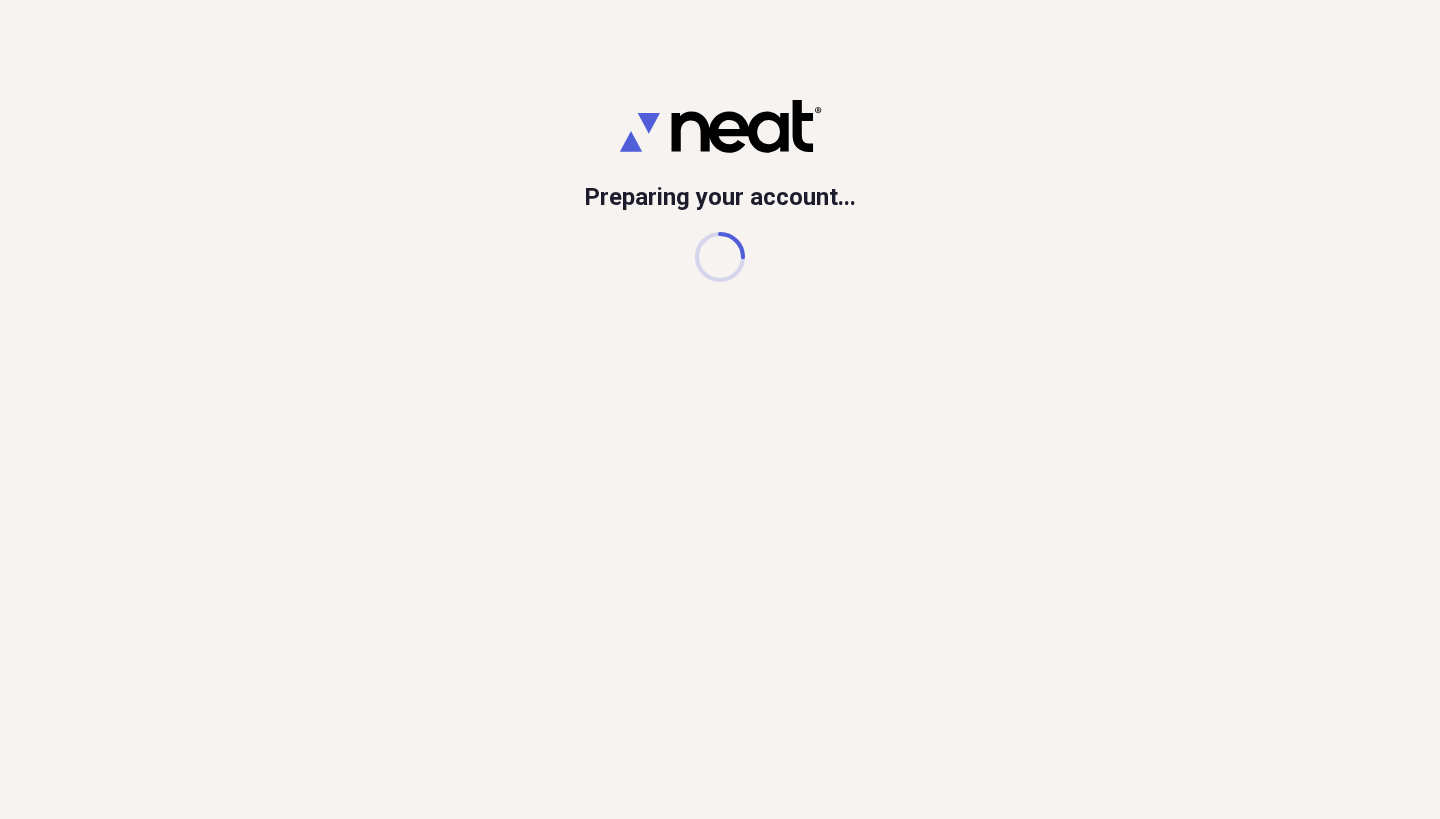 scroll, scrollTop: 0, scrollLeft: 0, axis: both 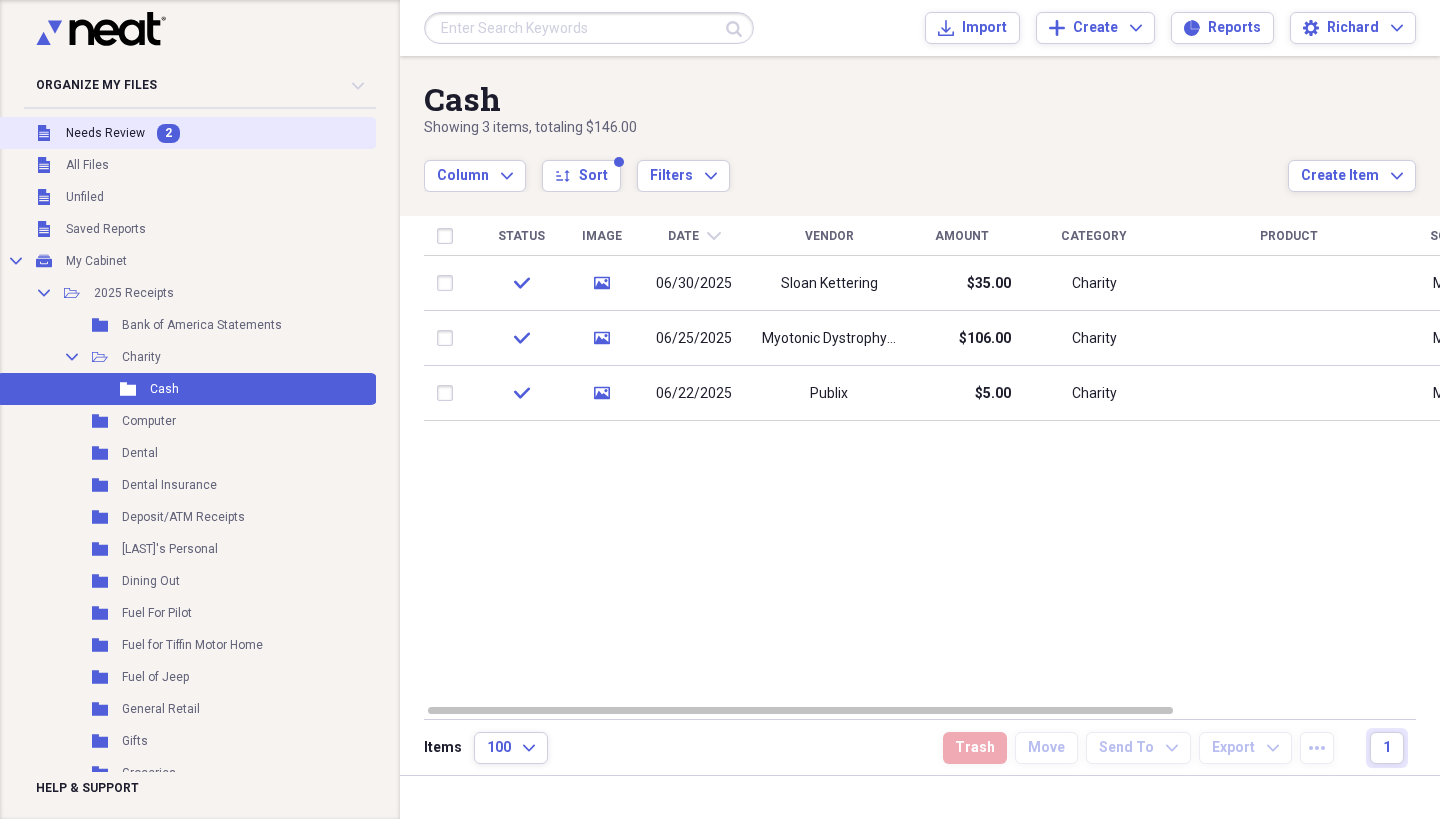 click on "Unfiled Needs Review 2" at bounding box center (186, 133) 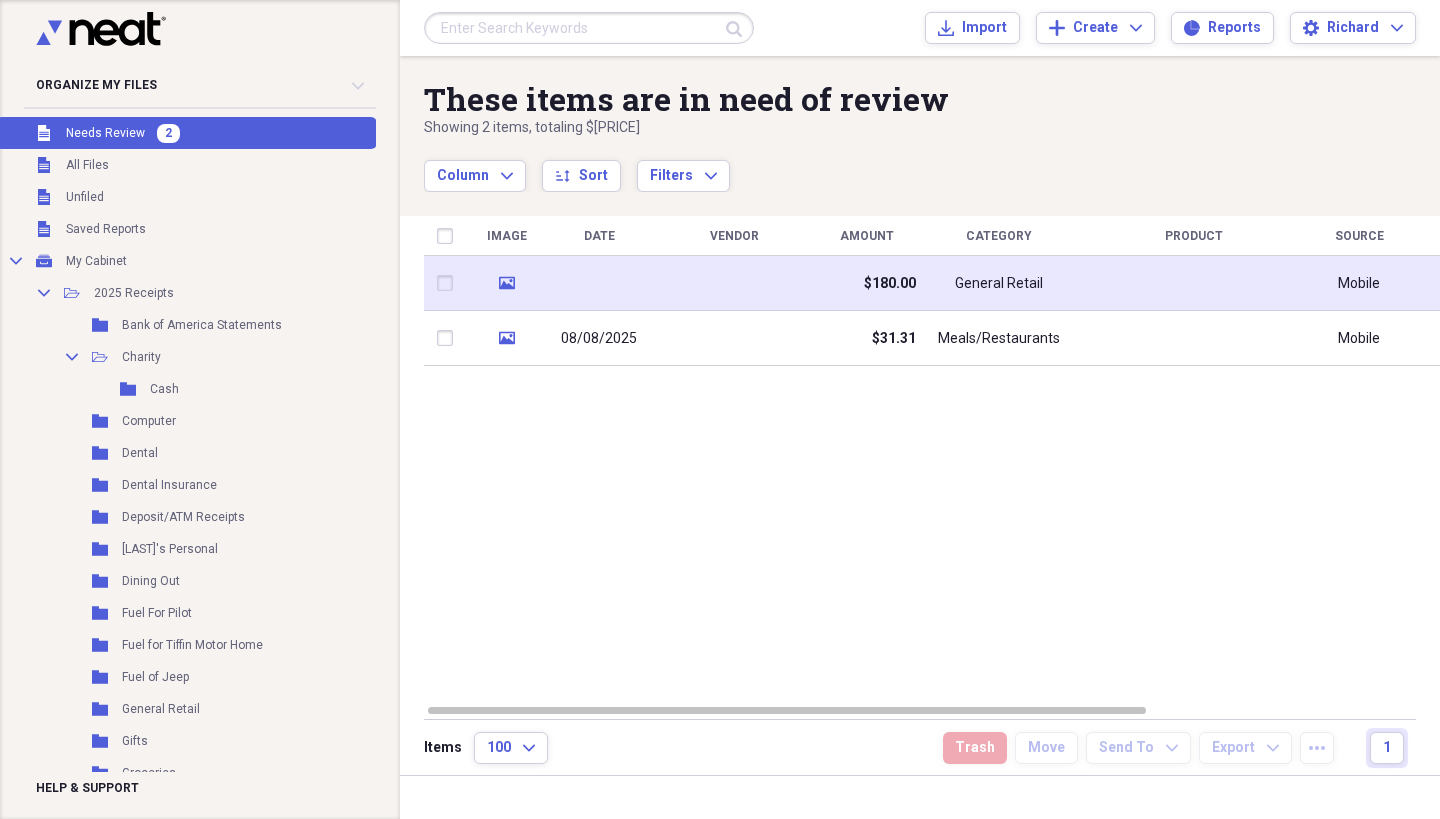 click at bounding box center [734, 283] 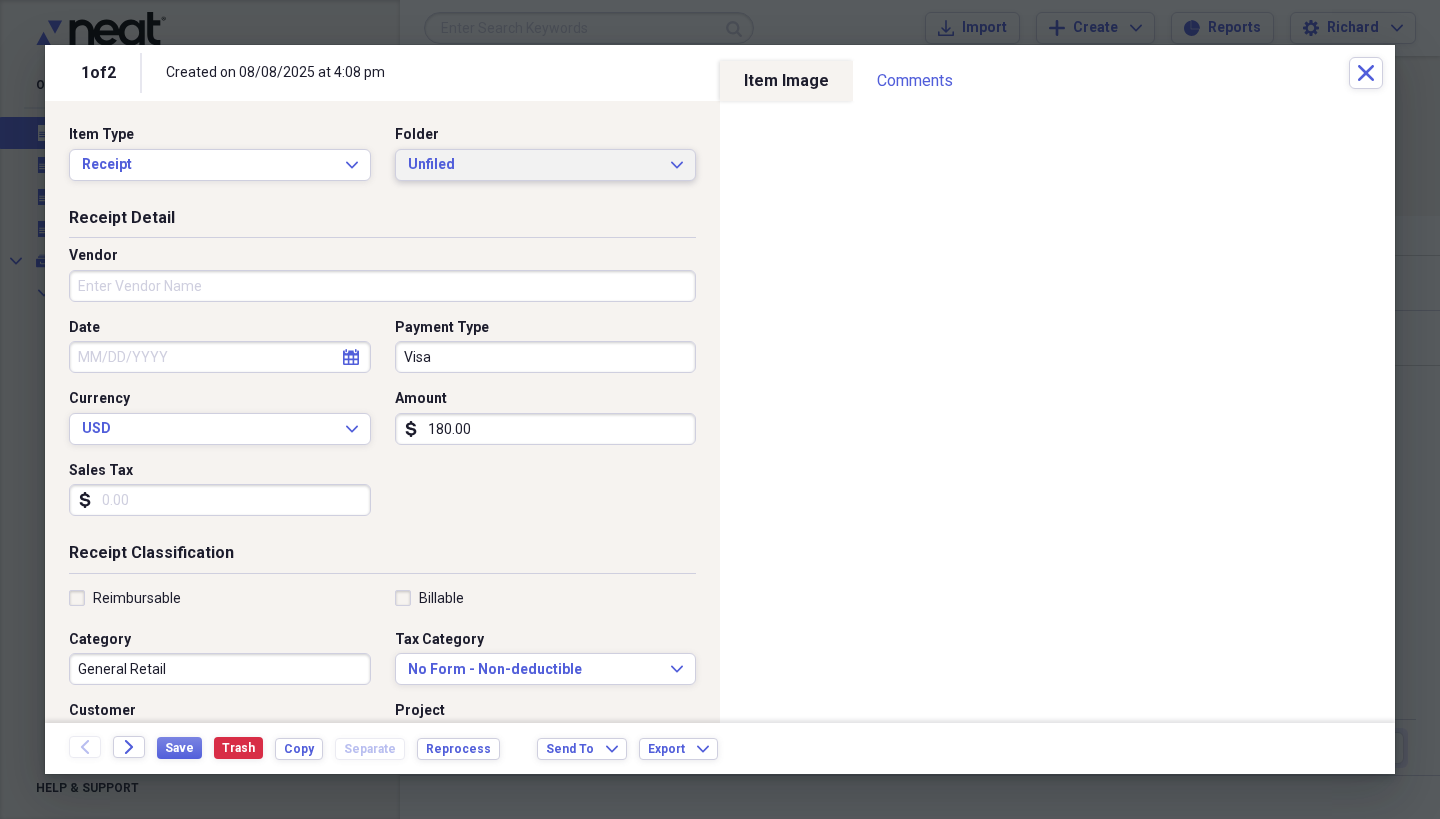 click on "Expand" 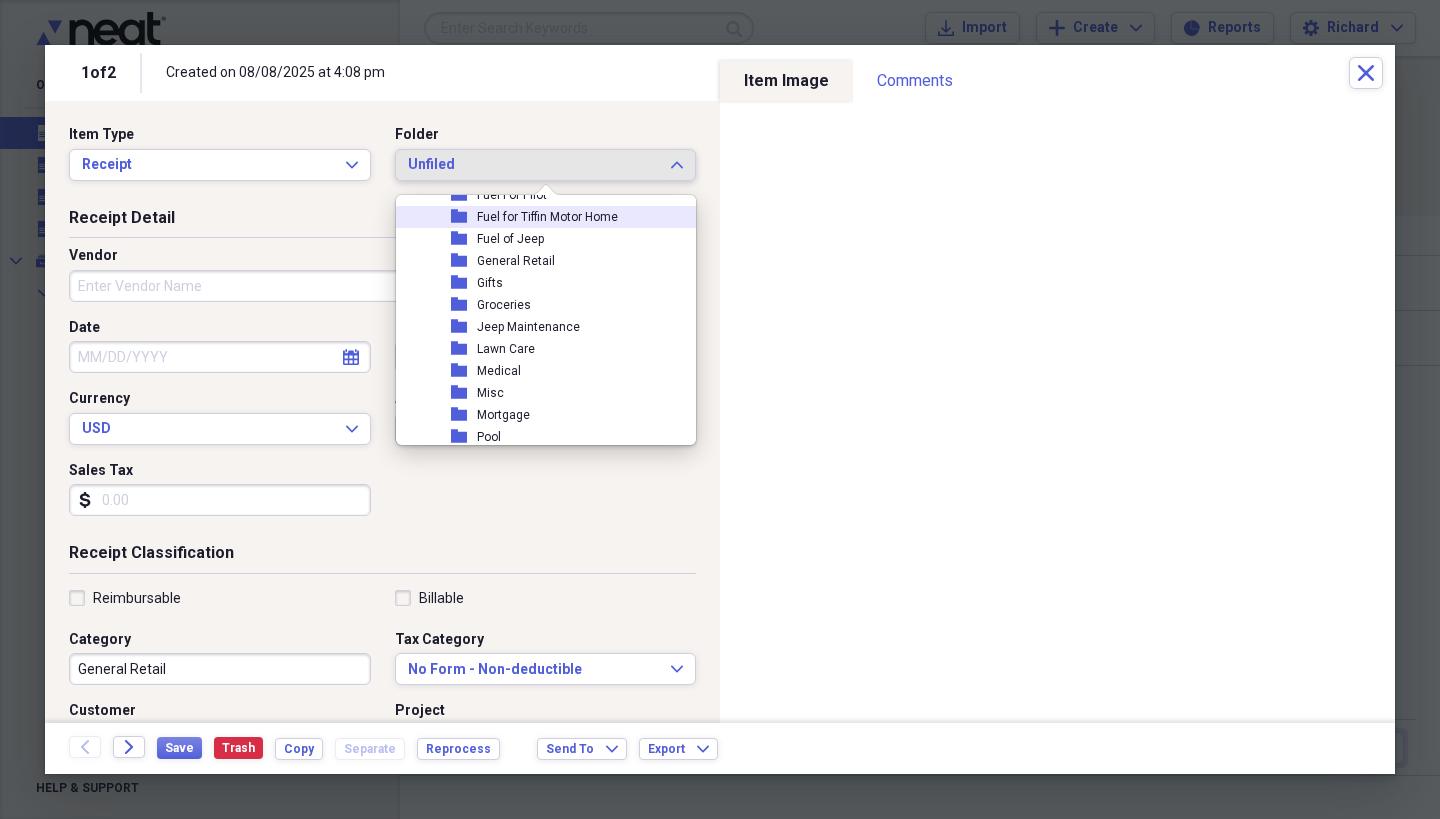 scroll, scrollTop: 297, scrollLeft: 0, axis: vertical 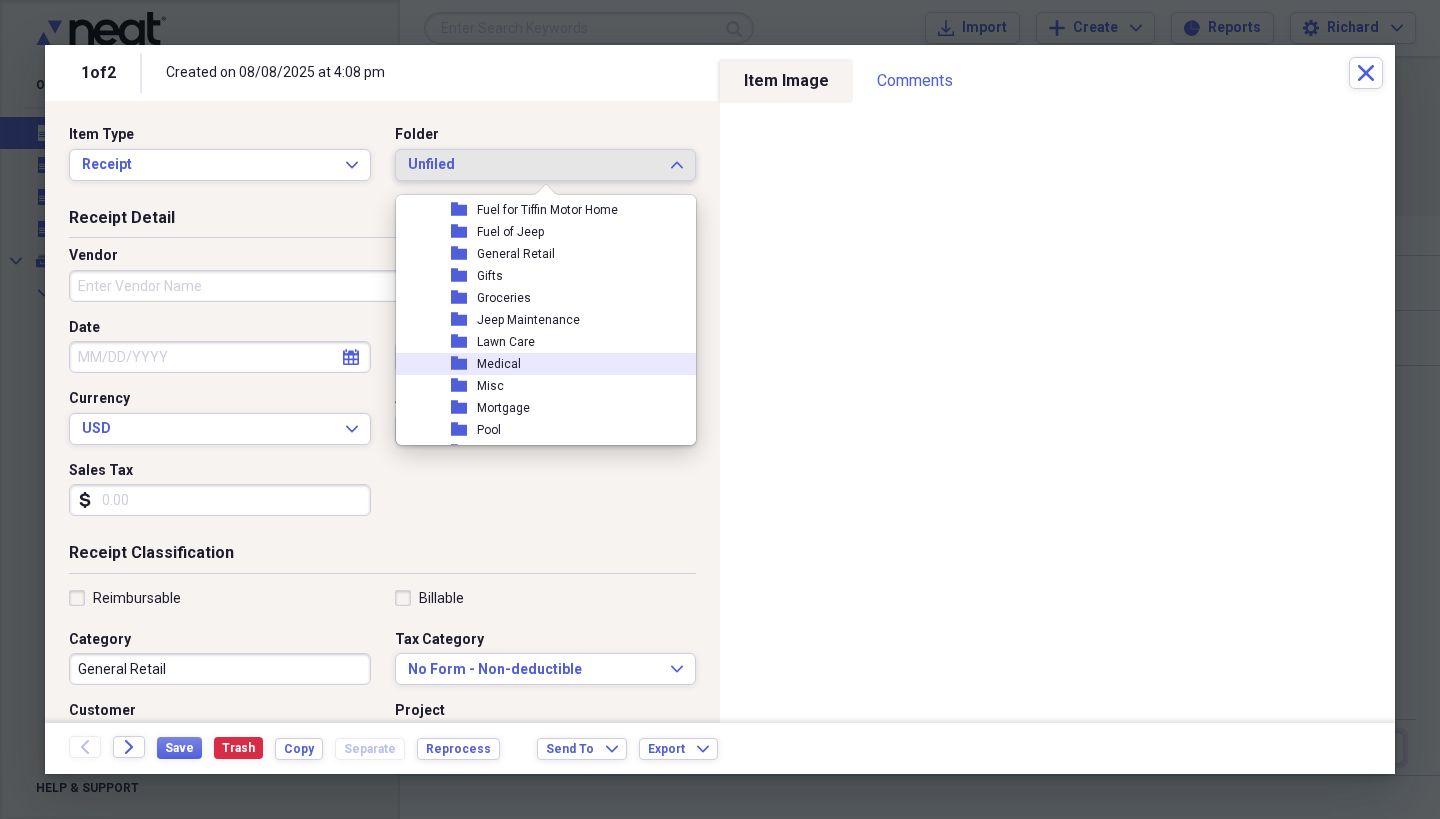 click on "Medical" at bounding box center (499, 364) 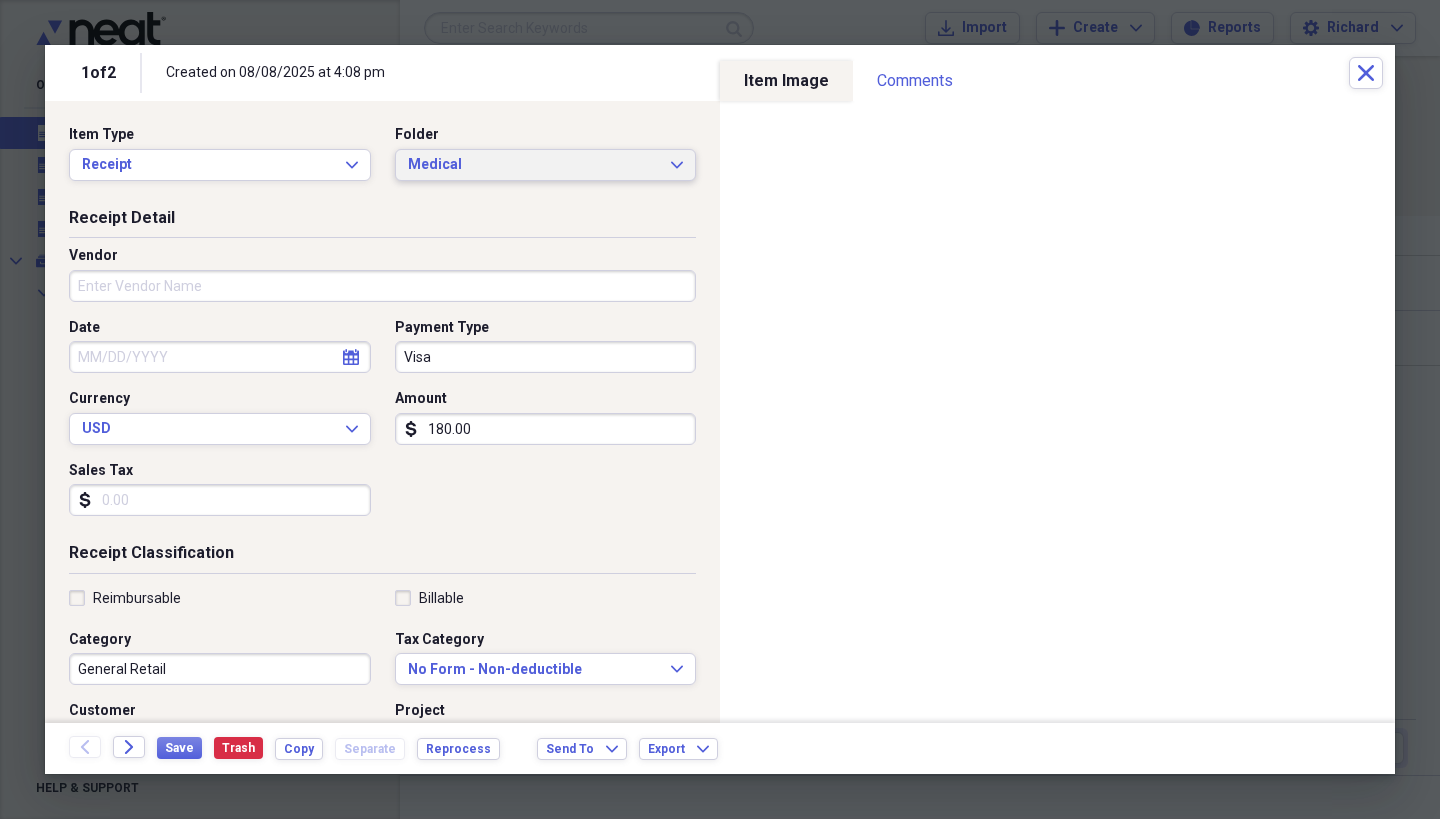 scroll, scrollTop: 1, scrollLeft: 0, axis: vertical 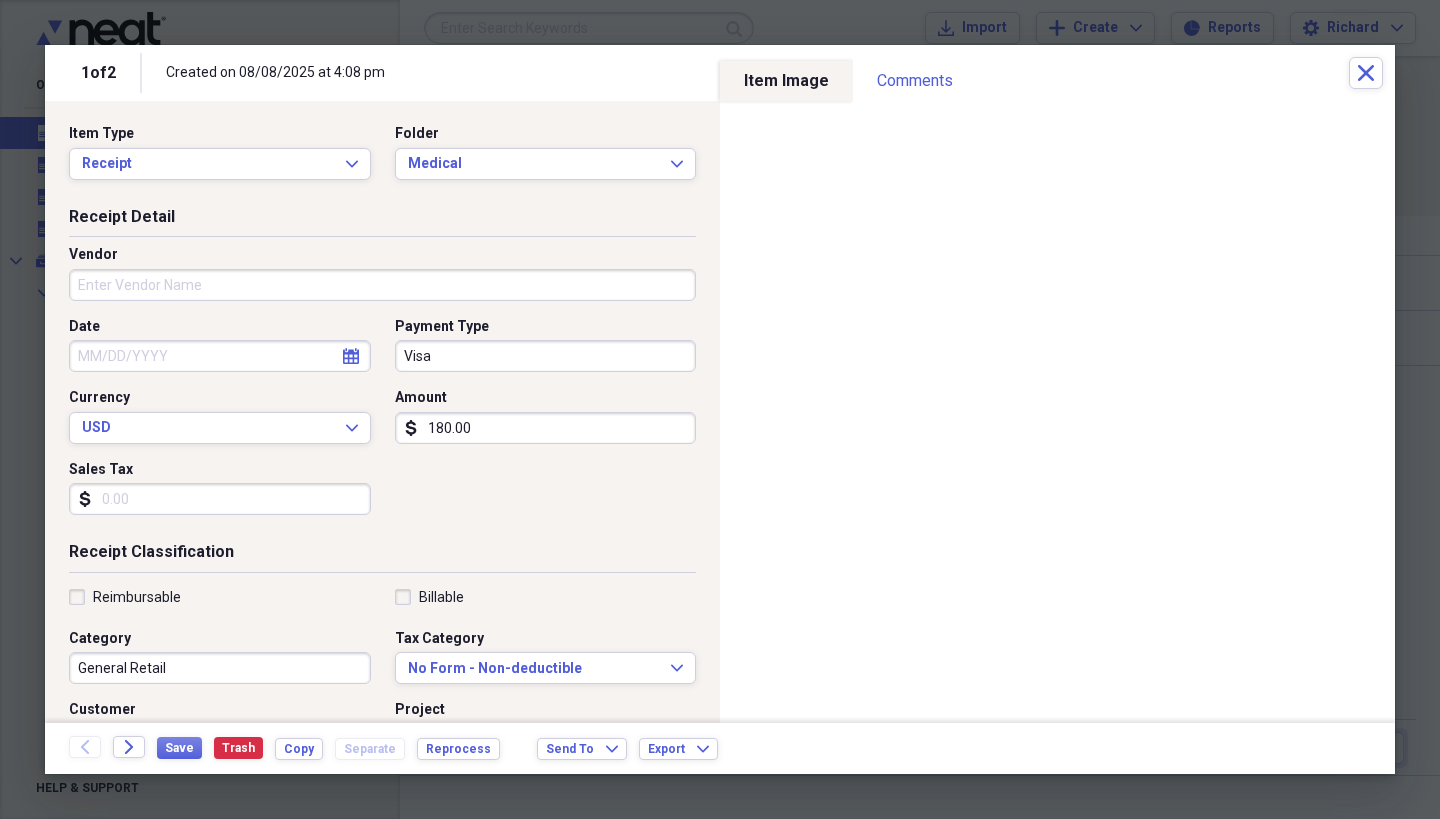 click on "Vendor" at bounding box center [382, 285] 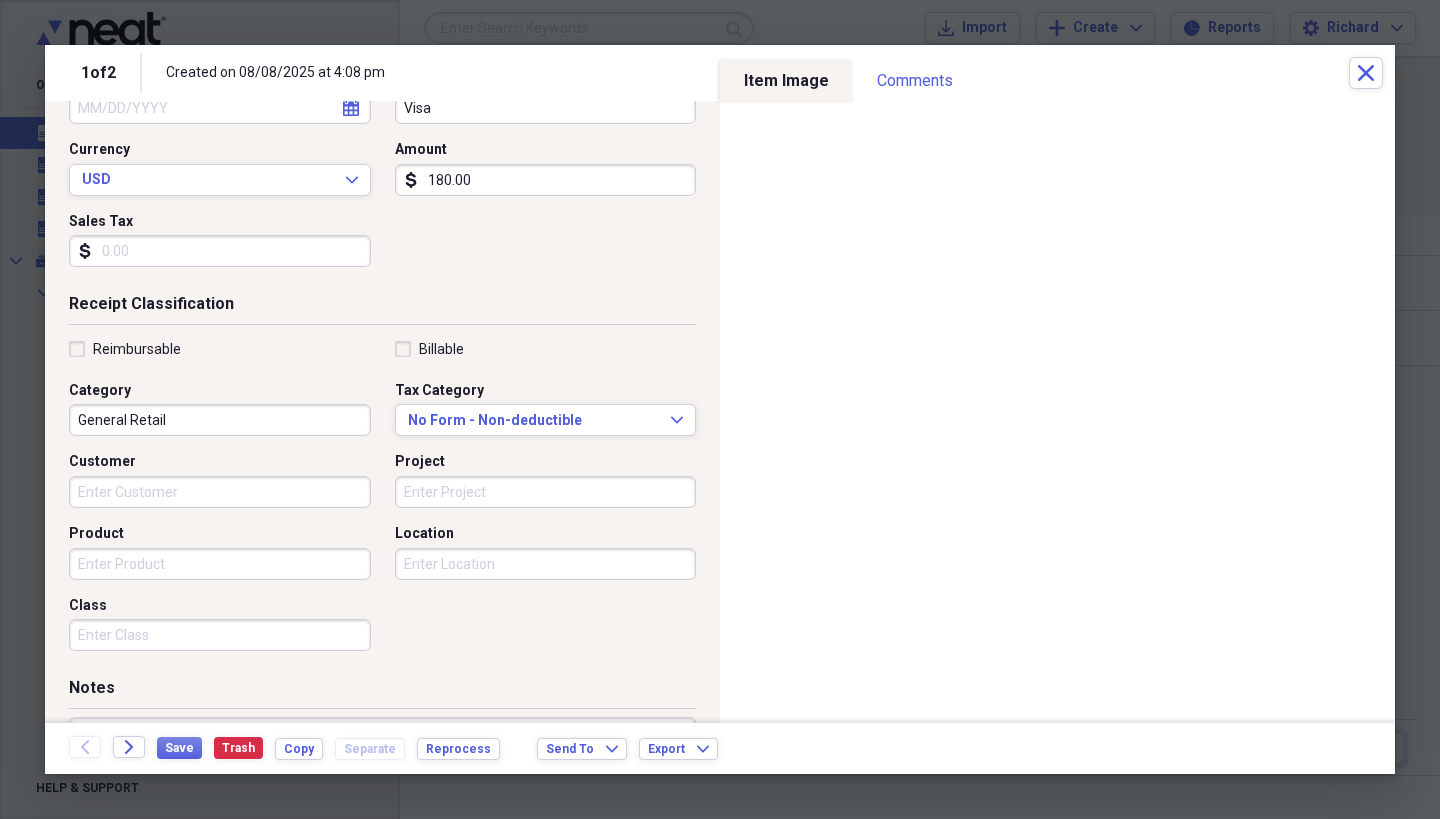 scroll, scrollTop: 361, scrollLeft: 0, axis: vertical 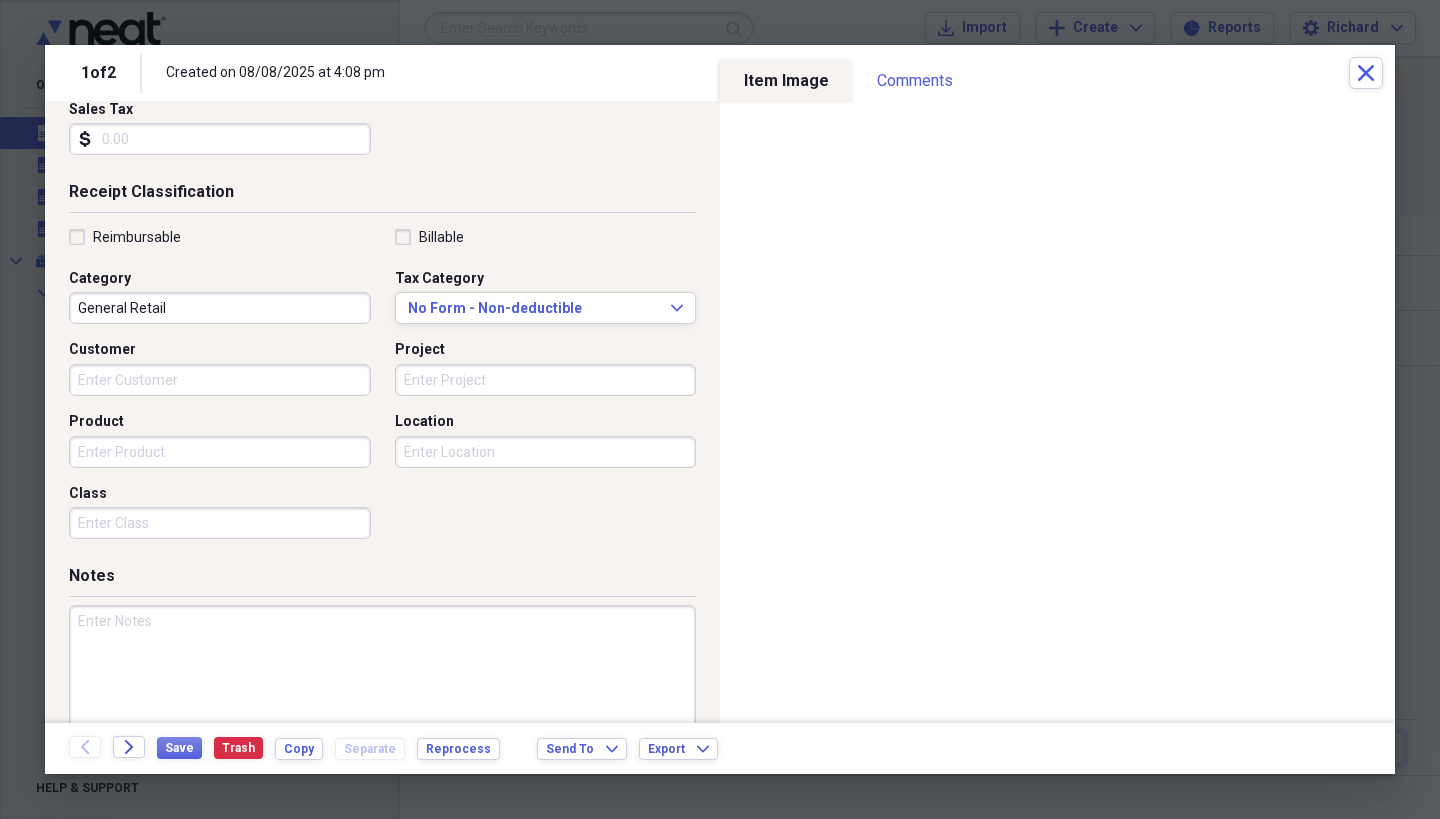 type on "[BRAND]" 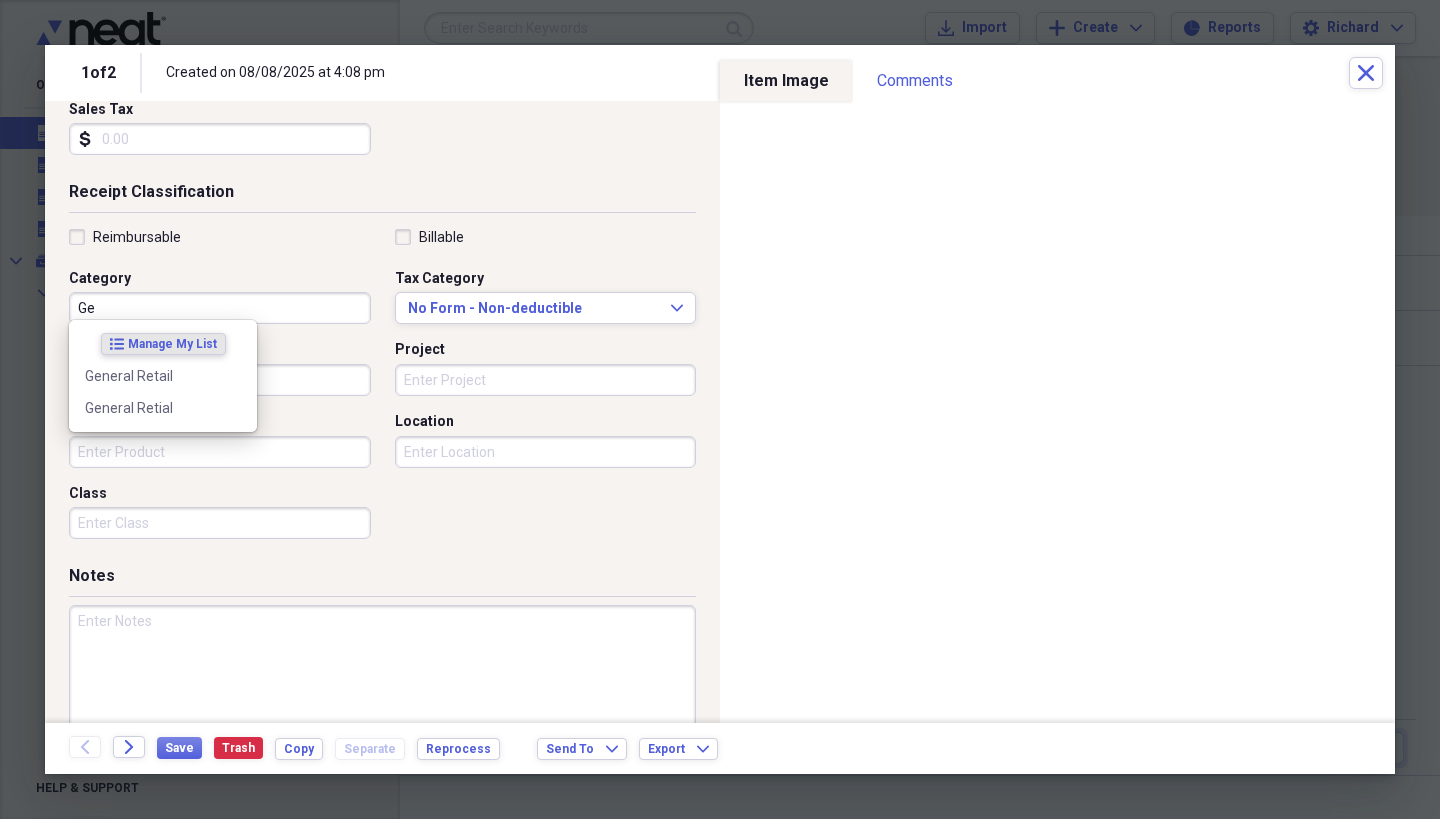 type on "G" 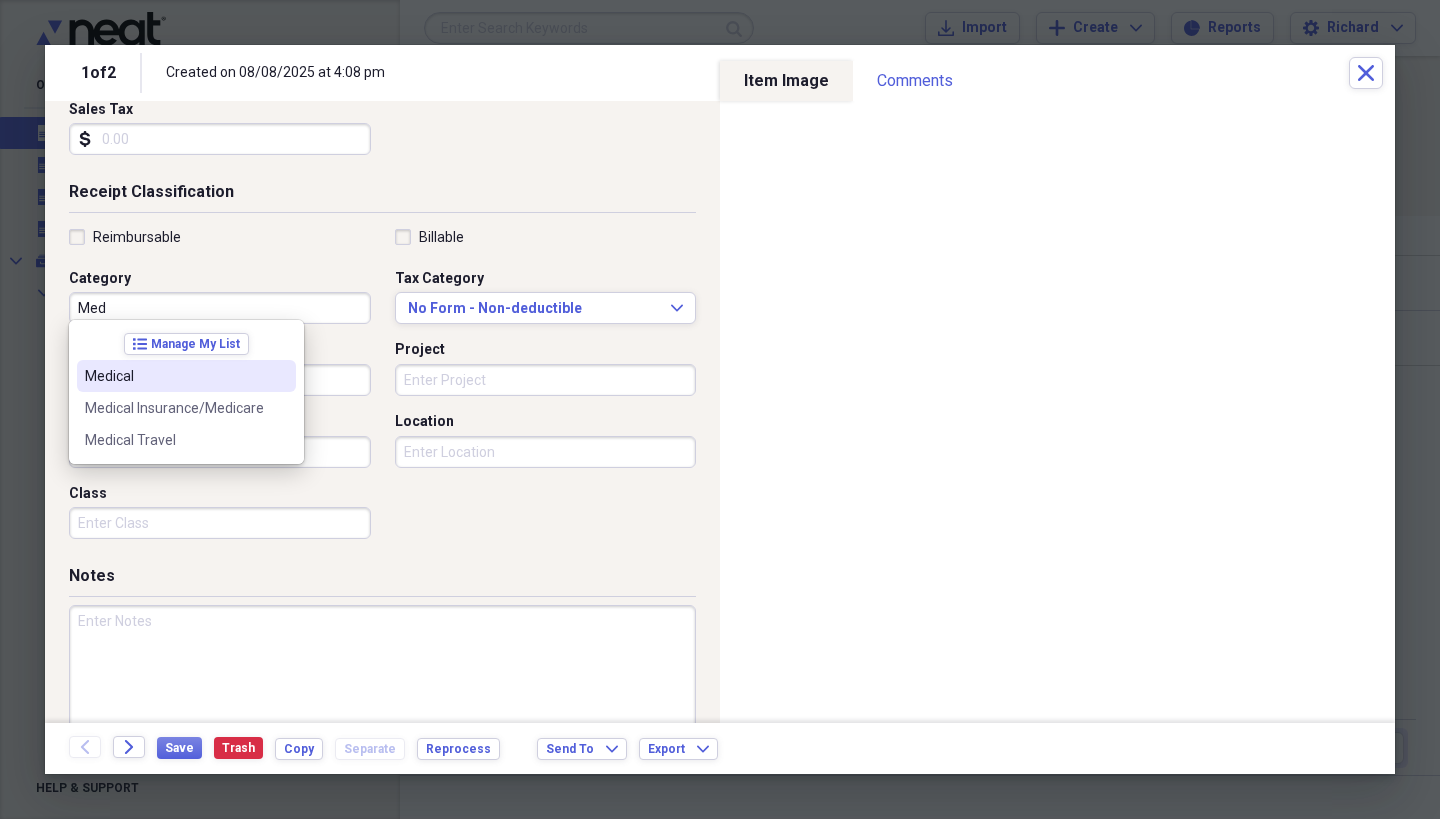 click on "Medical" at bounding box center (174, 376) 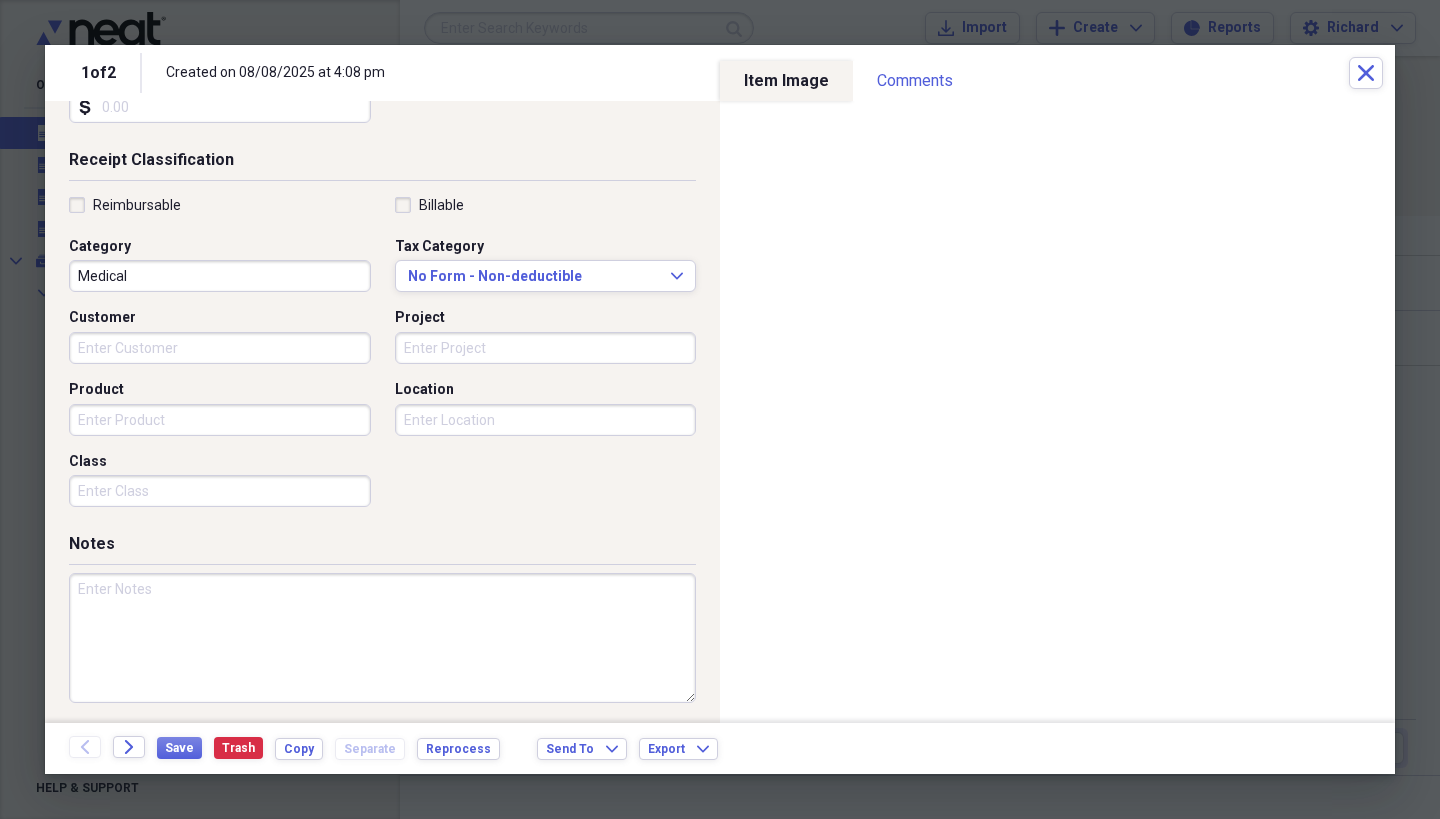 scroll, scrollTop: 392, scrollLeft: 0, axis: vertical 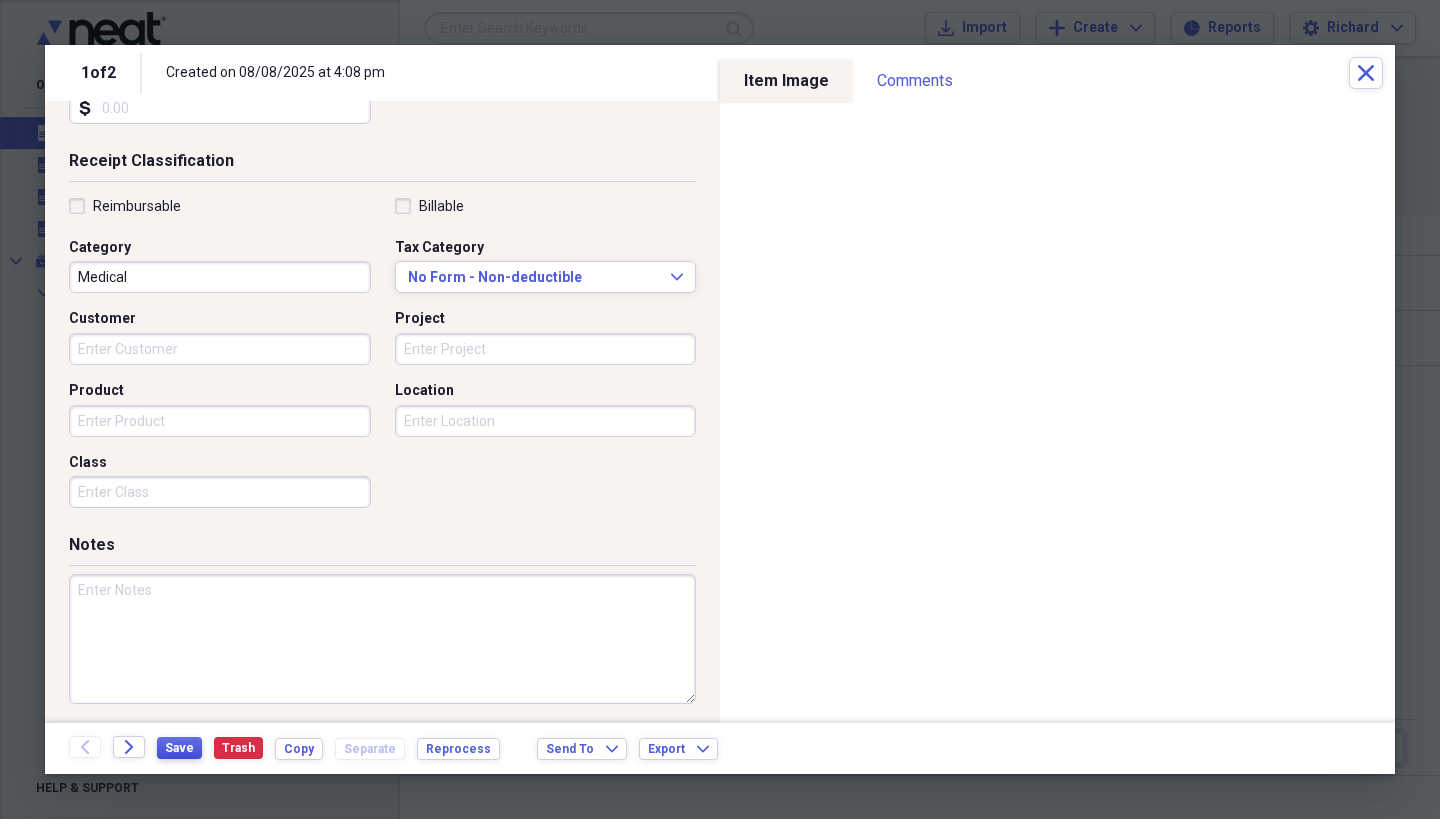 click on "Save" at bounding box center [179, 748] 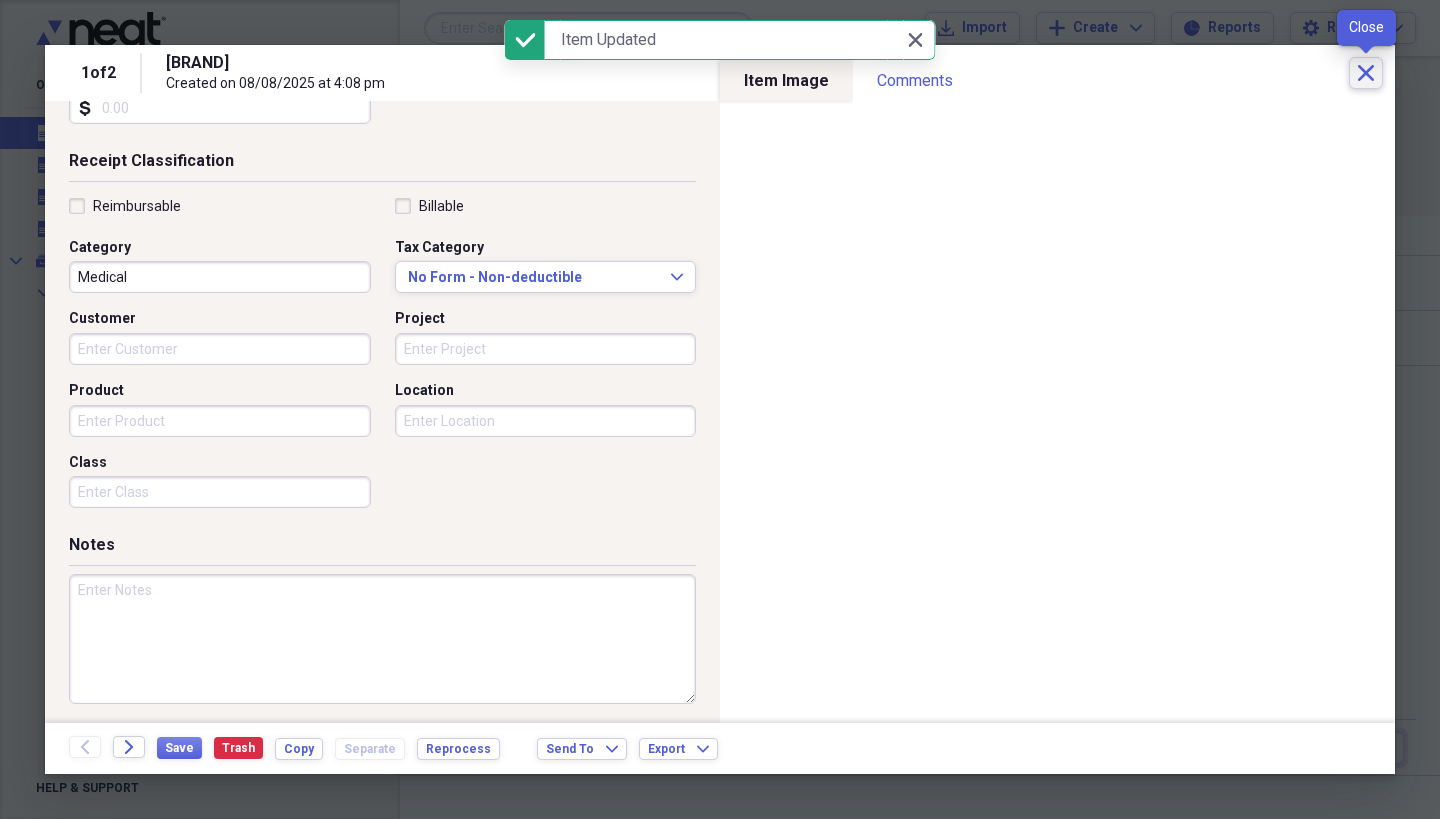 click on "Close" at bounding box center [1366, 73] 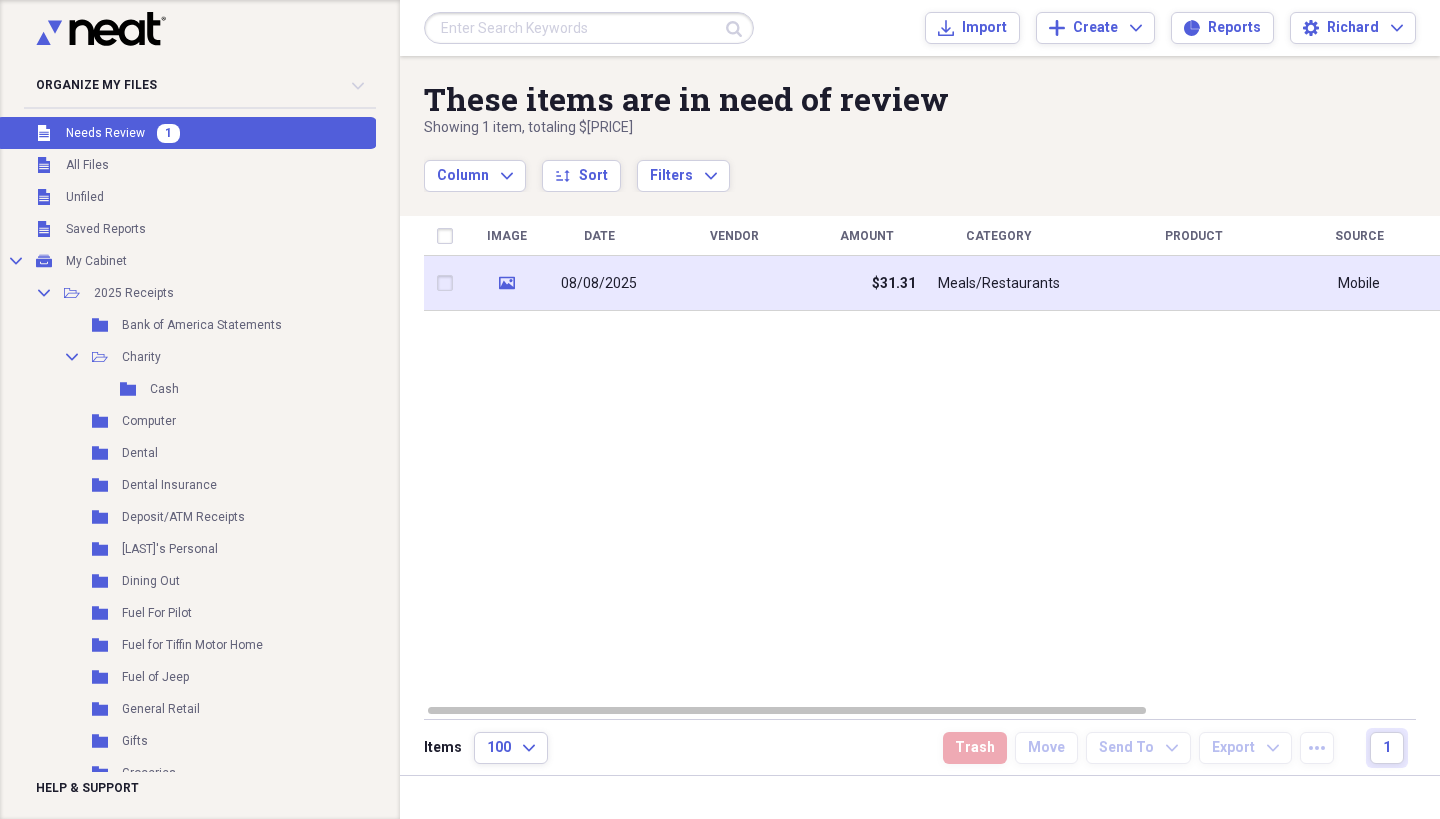click at bounding box center [734, 283] 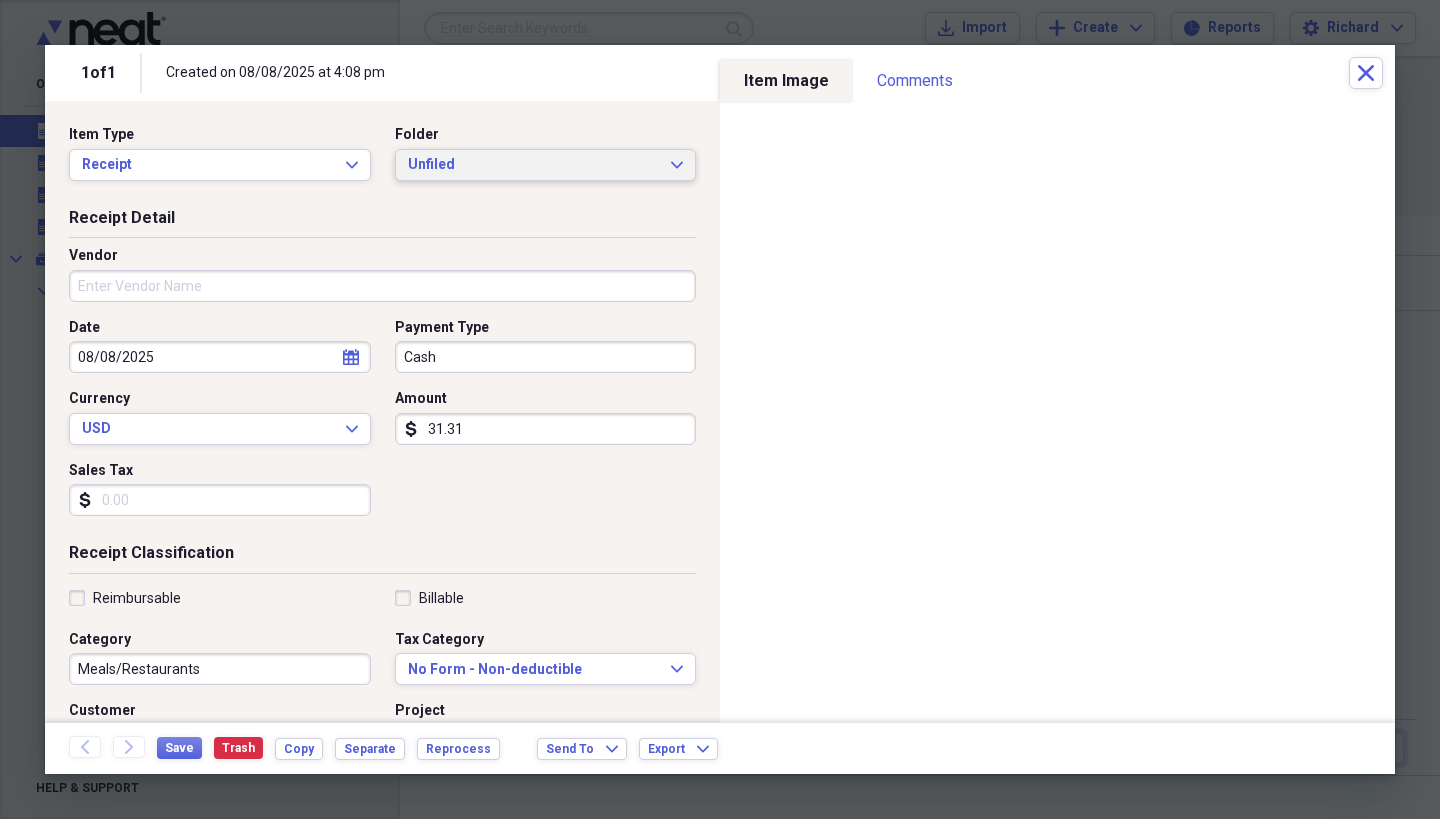 click on "Expand" 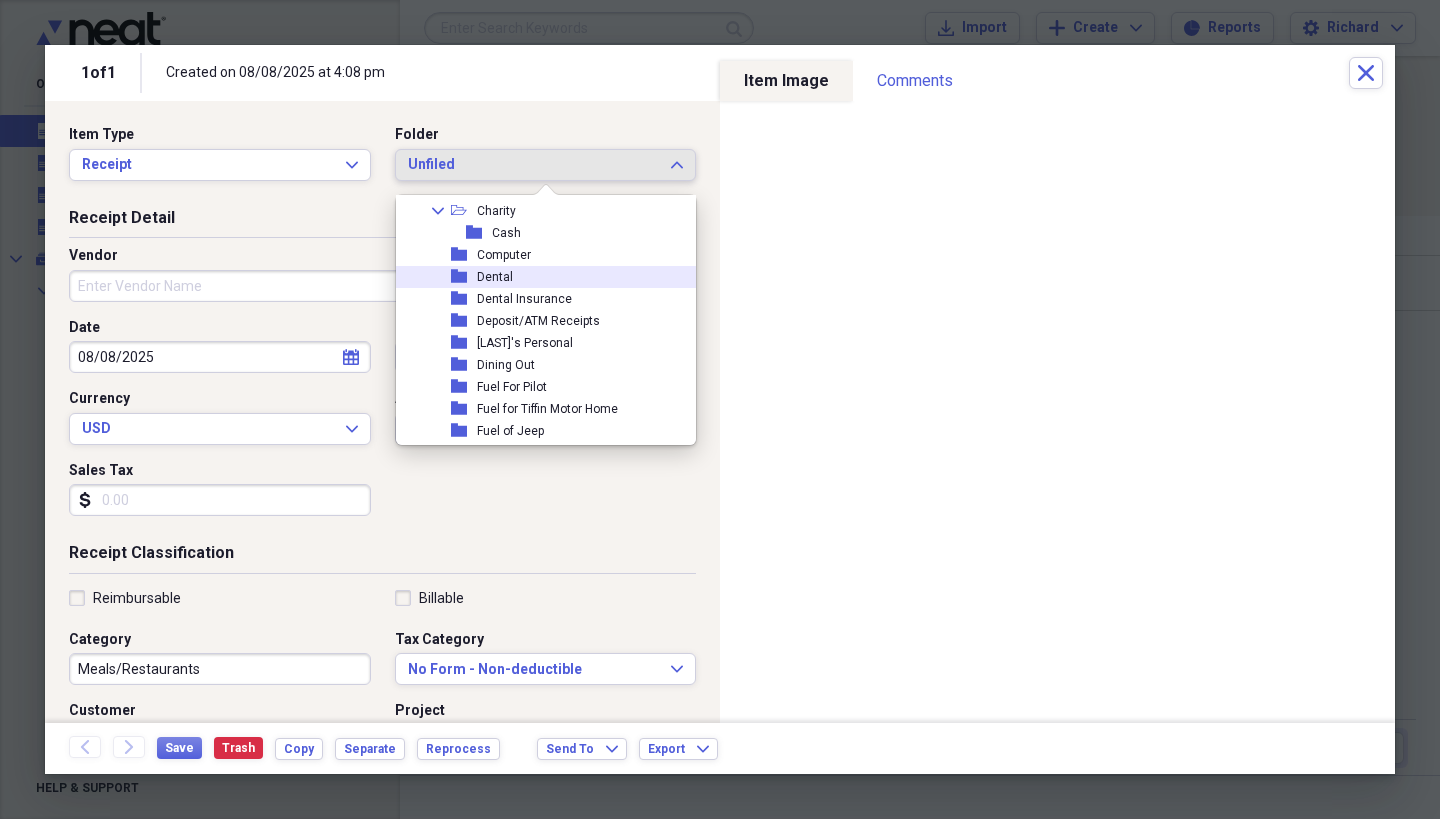 scroll, scrollTop: 102, scrollLeft: 0, axis: vertical 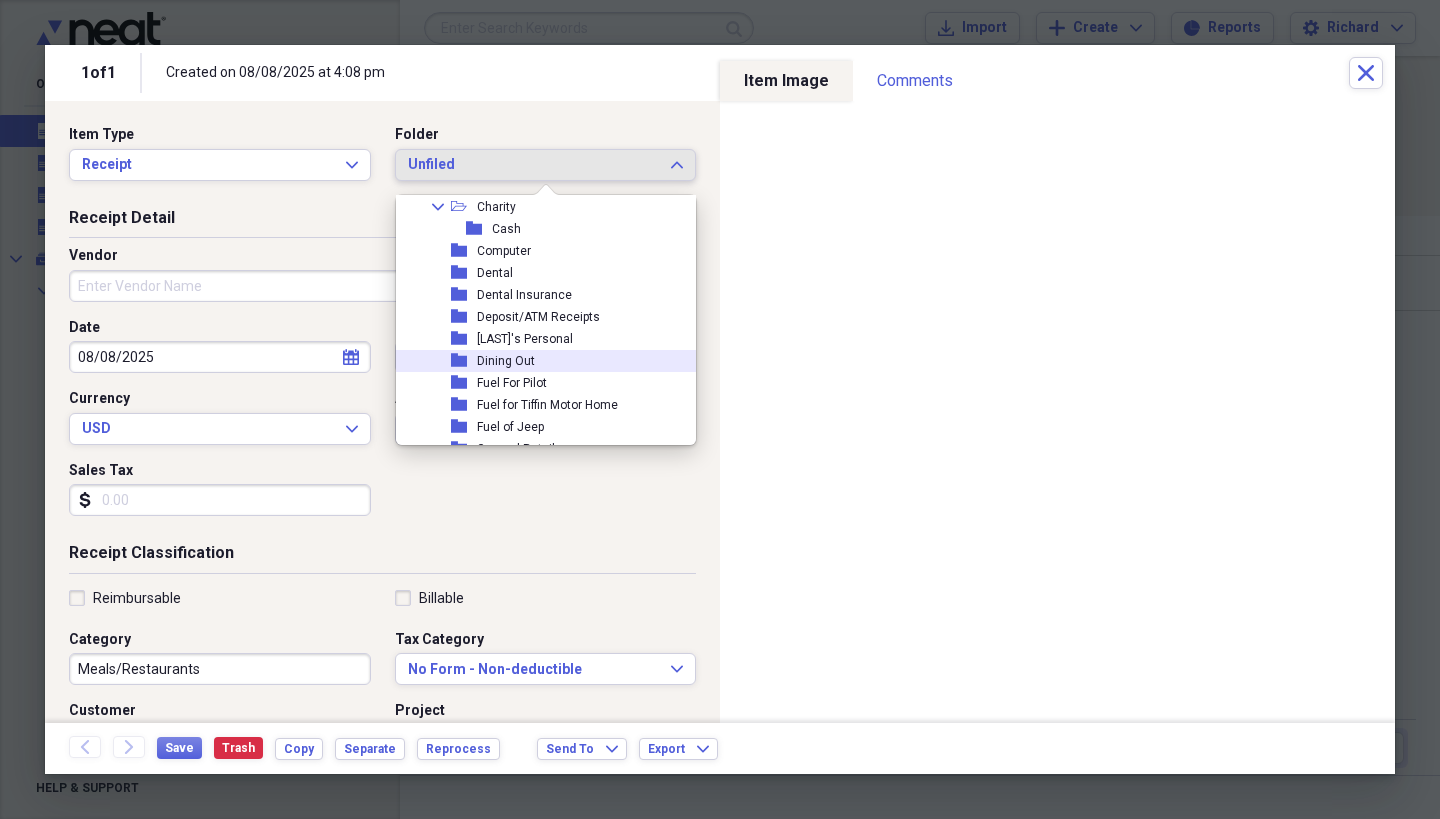 click on "Dining Out" at bounding box center [506, 361] 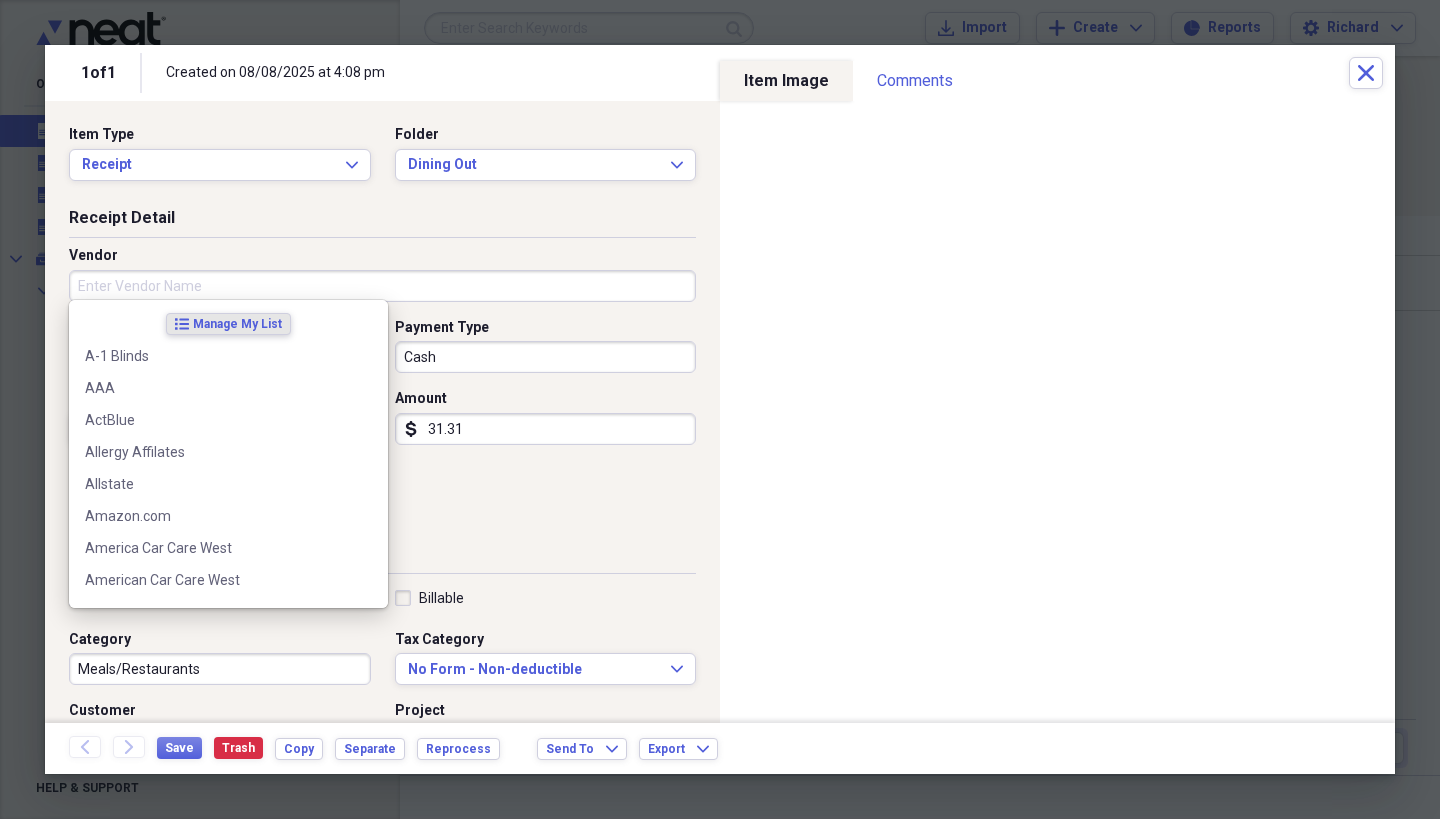 click on "Vendor" at bounding box center (382, 286) 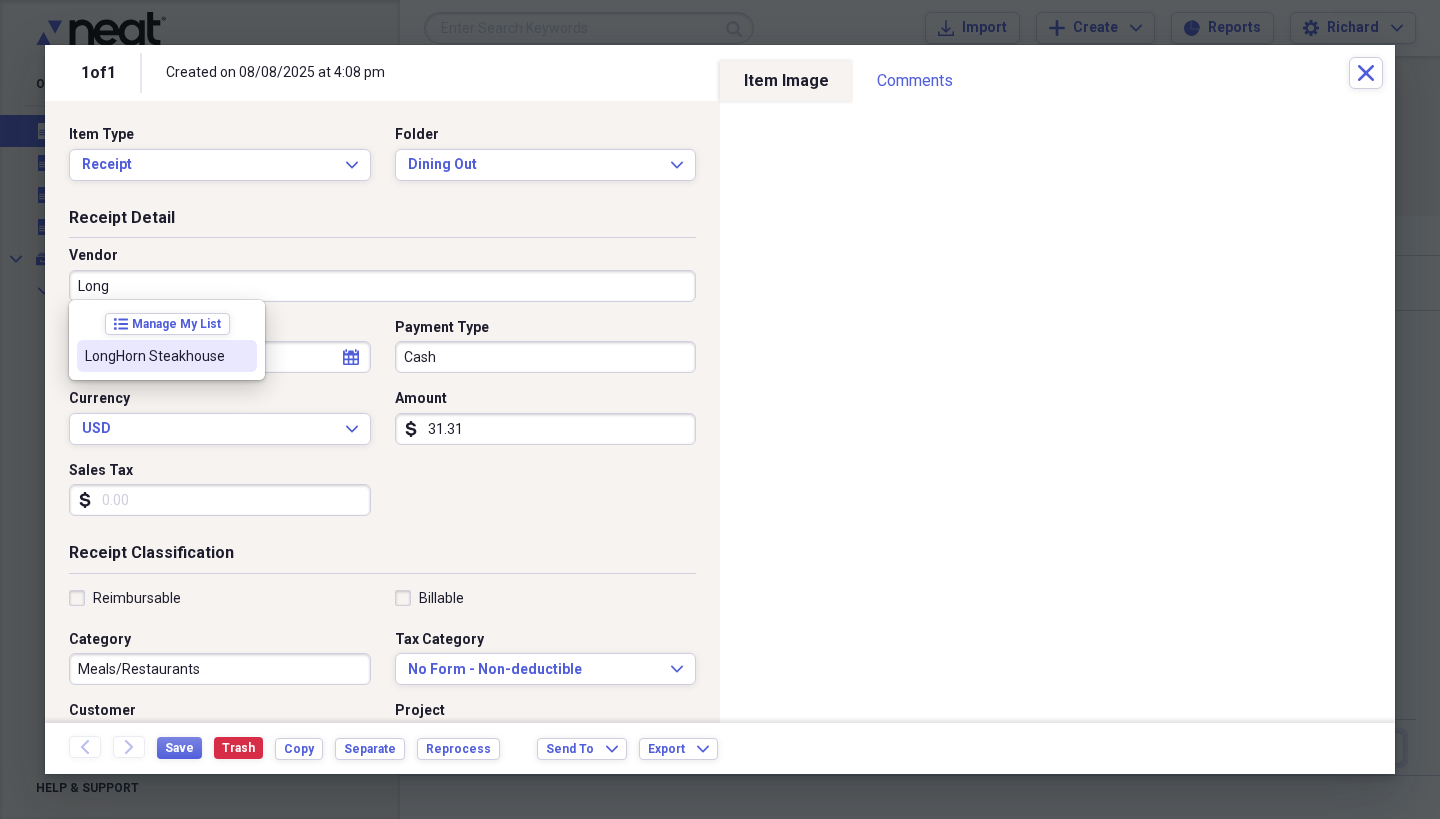 click on "LongHorn Steakhouse" at bounding box center [155, 356] 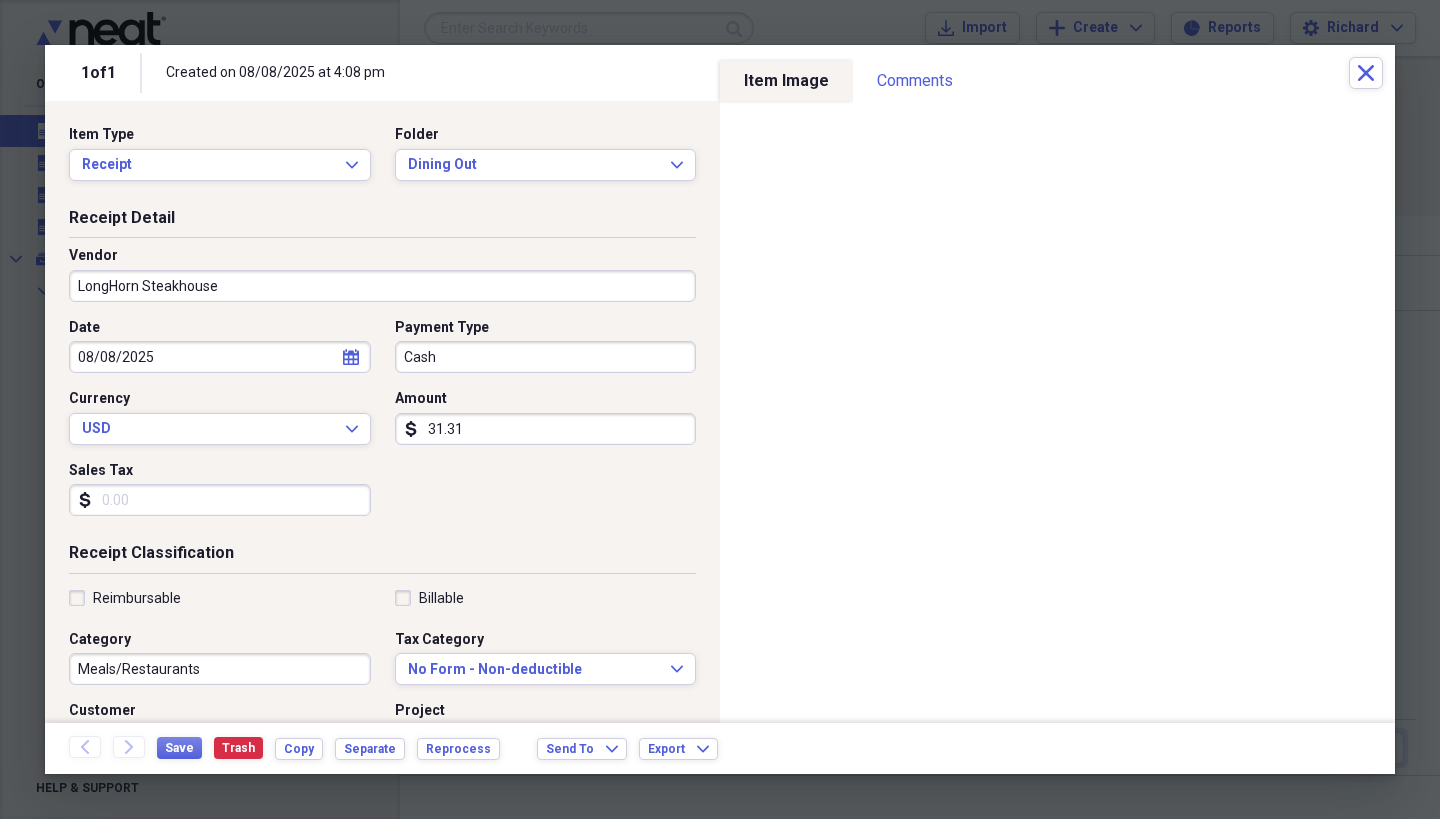 click on "31.31" at bounding box center [546, 429] 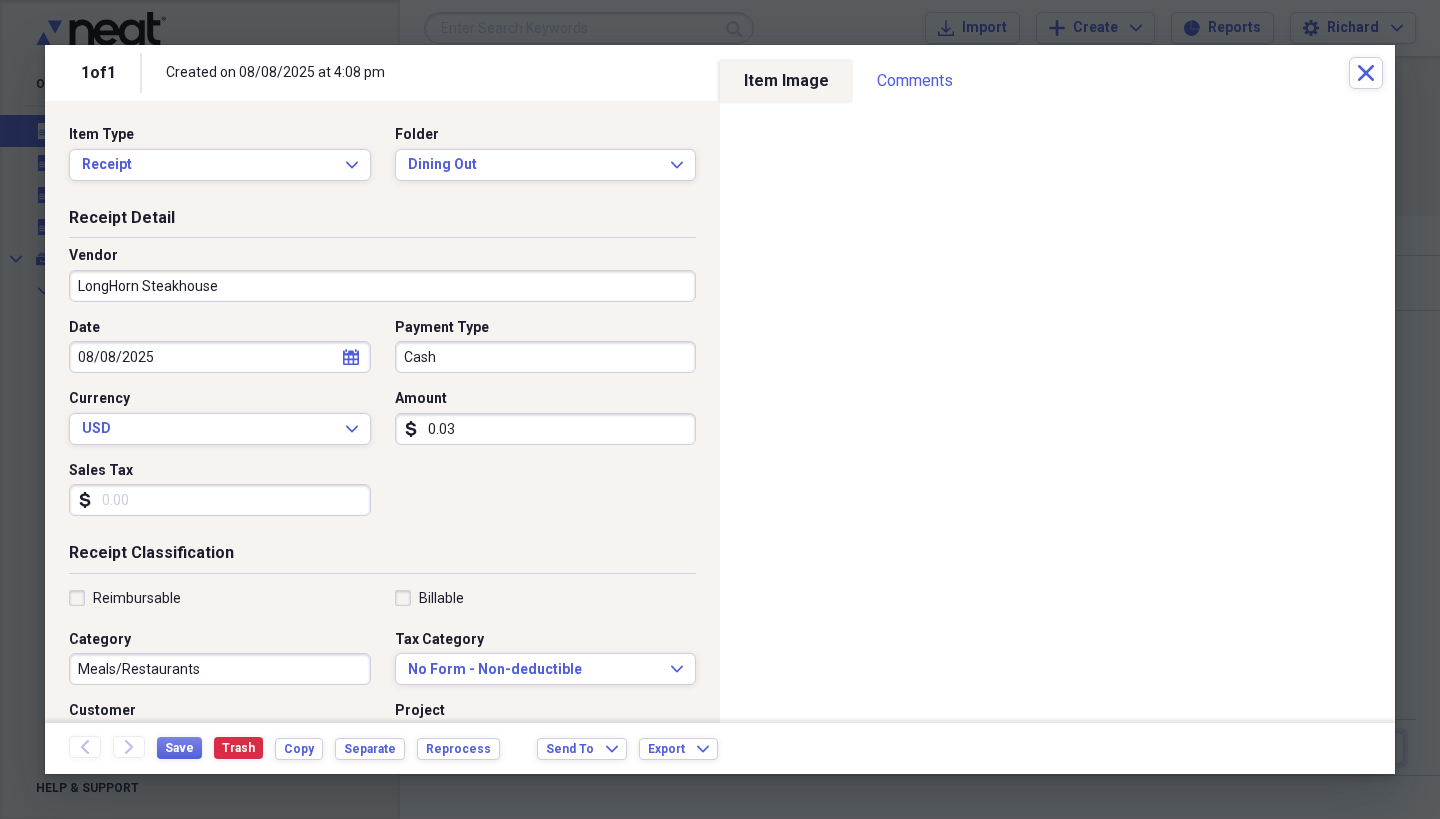 type on "0.03" 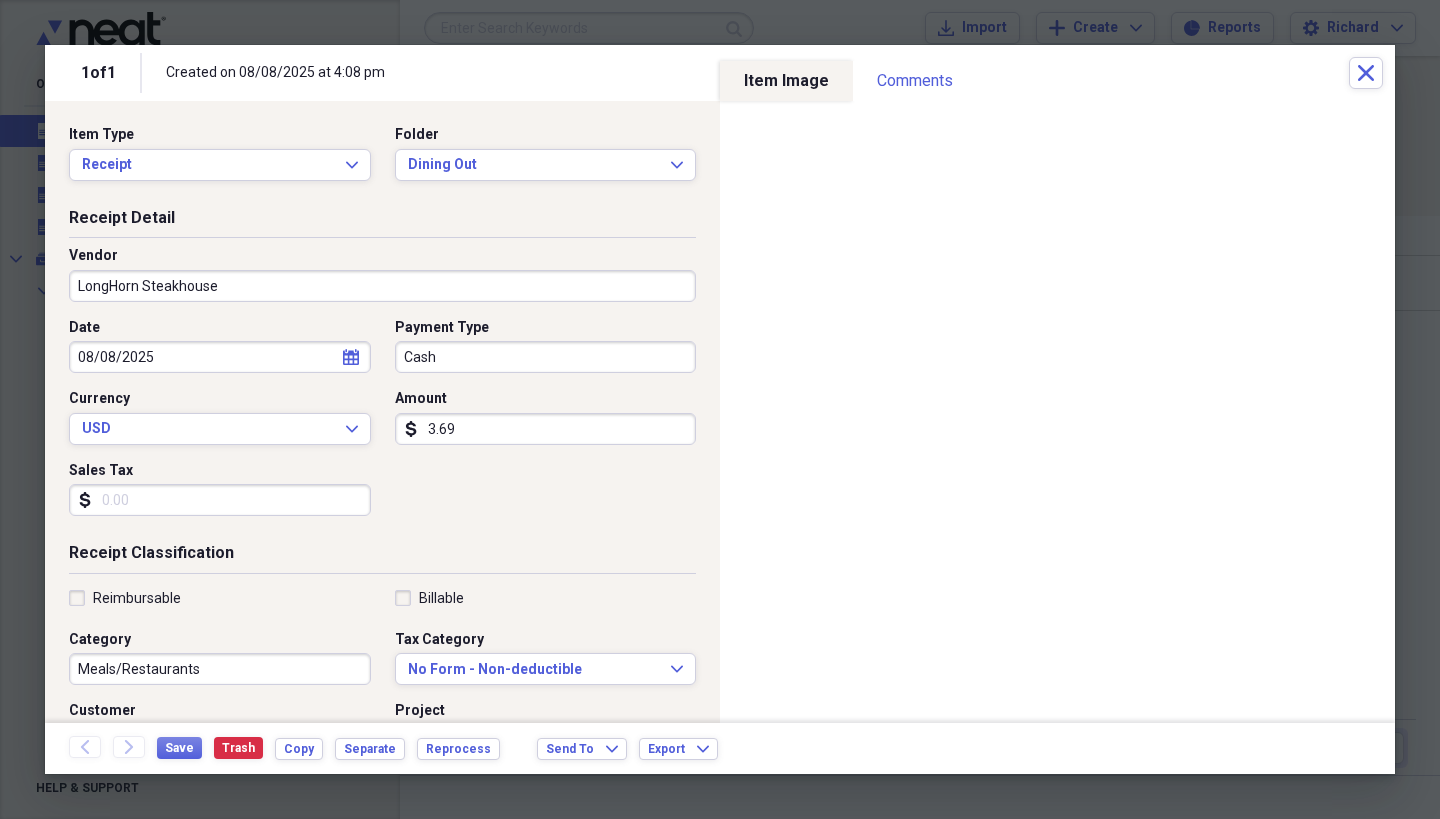 type on "36.95" 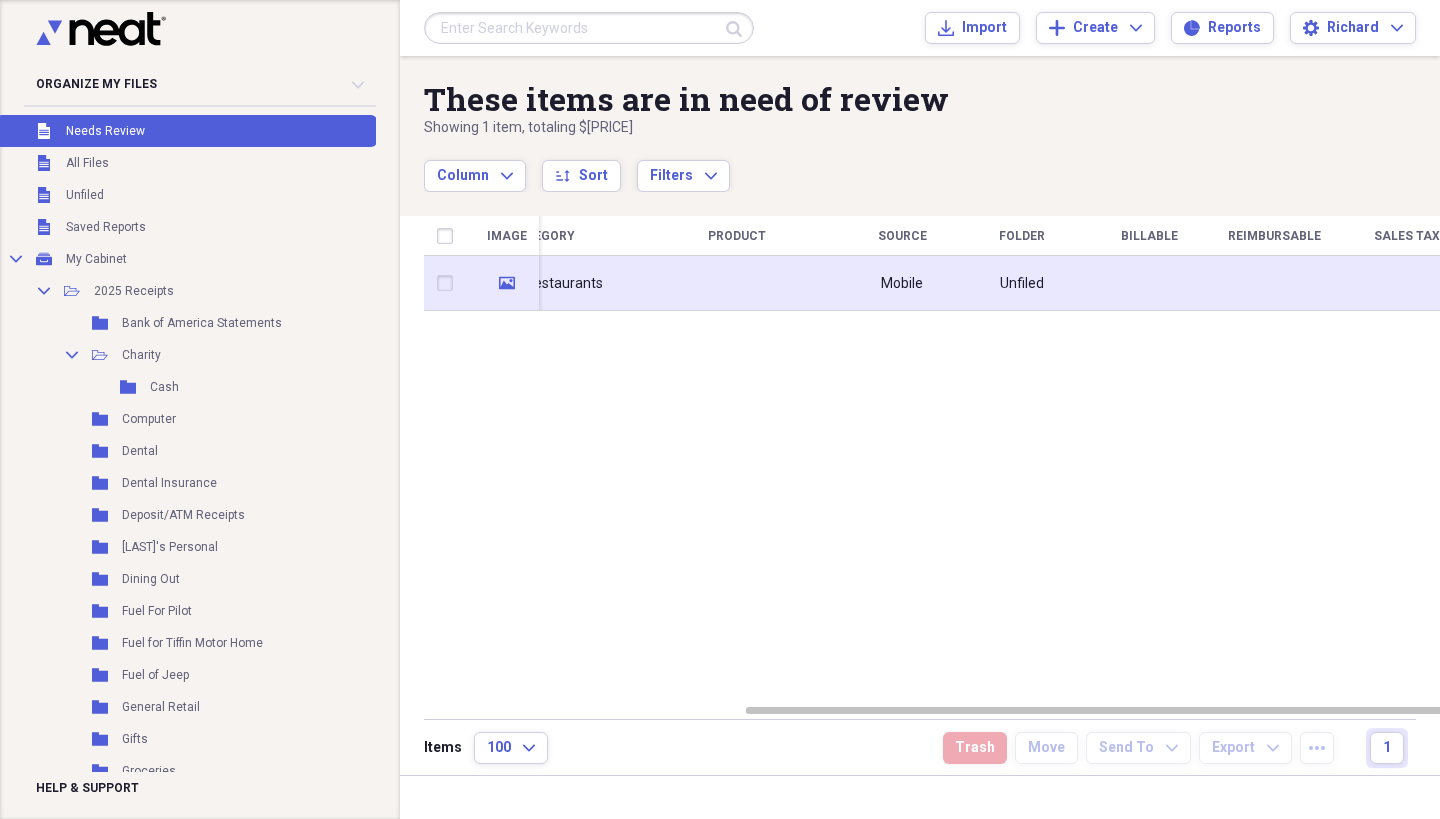 drag, startPoint x: 1136, startPoint y: 100, endPoint x: 718, endPoint y: 268, distance: 450.4975 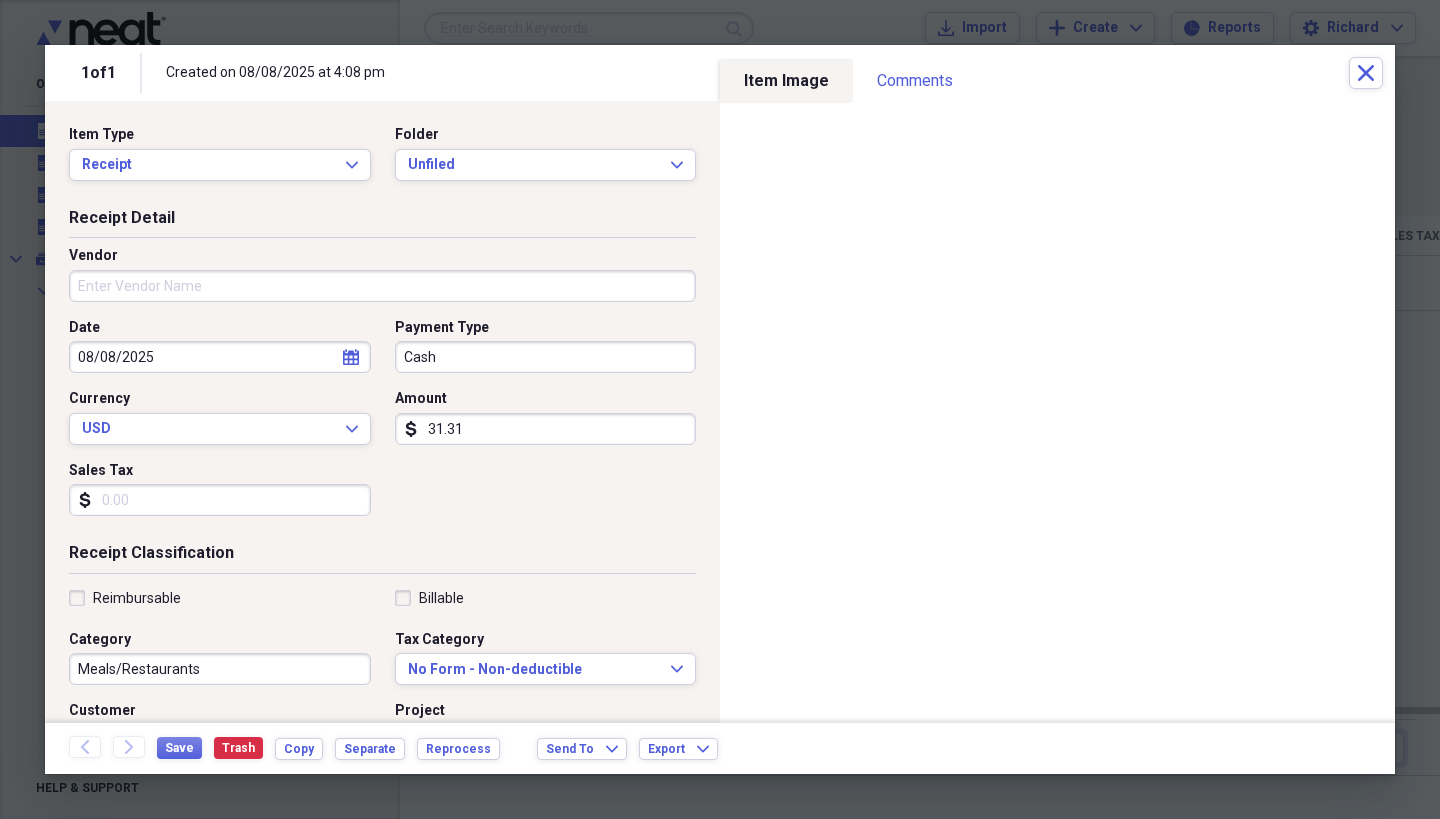 drag, startPoint x: 715, startPoint y: 285, endPoint x: 133, endPoint y: 512, distance: 624.70233 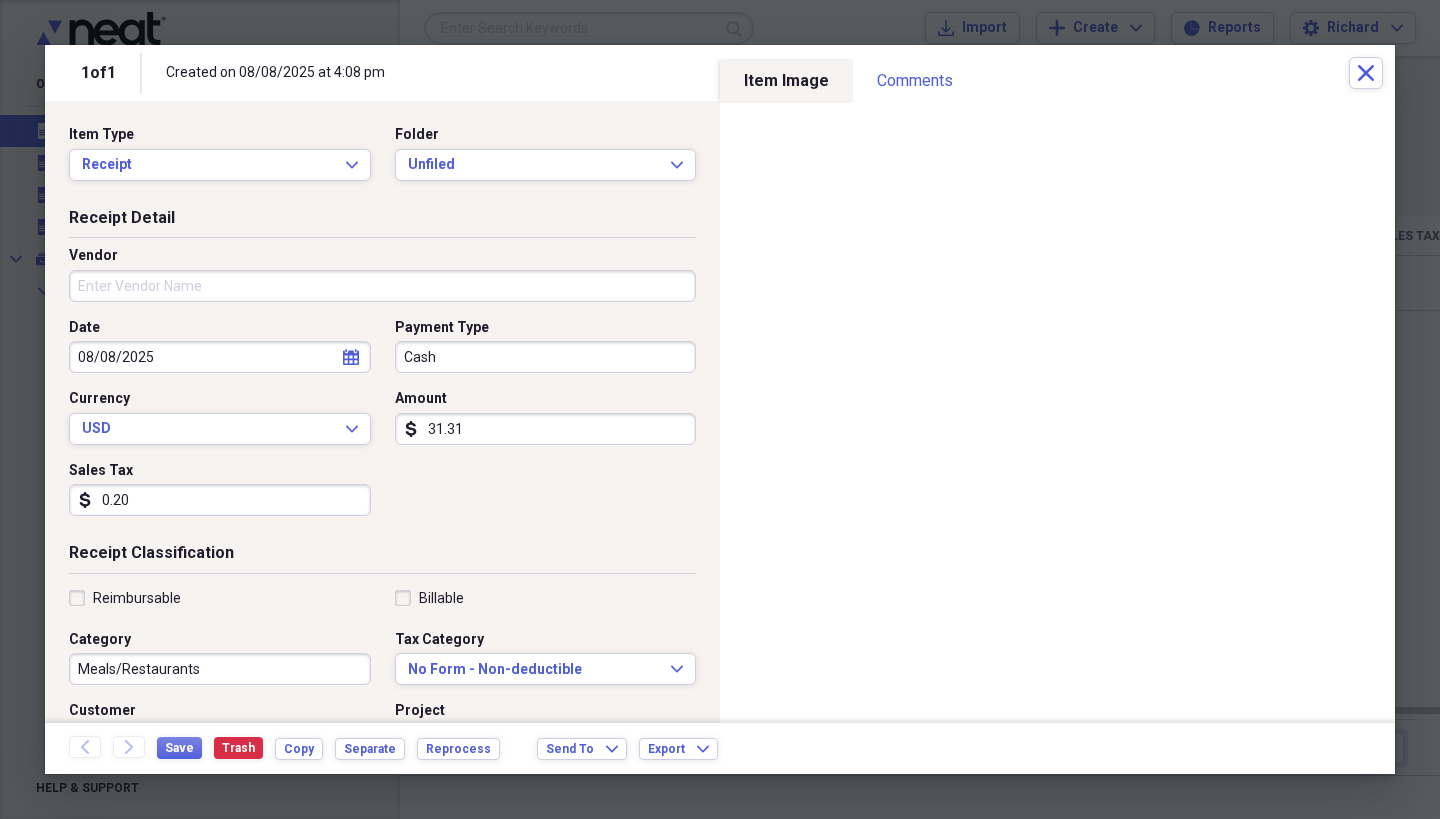 type on "2.05" 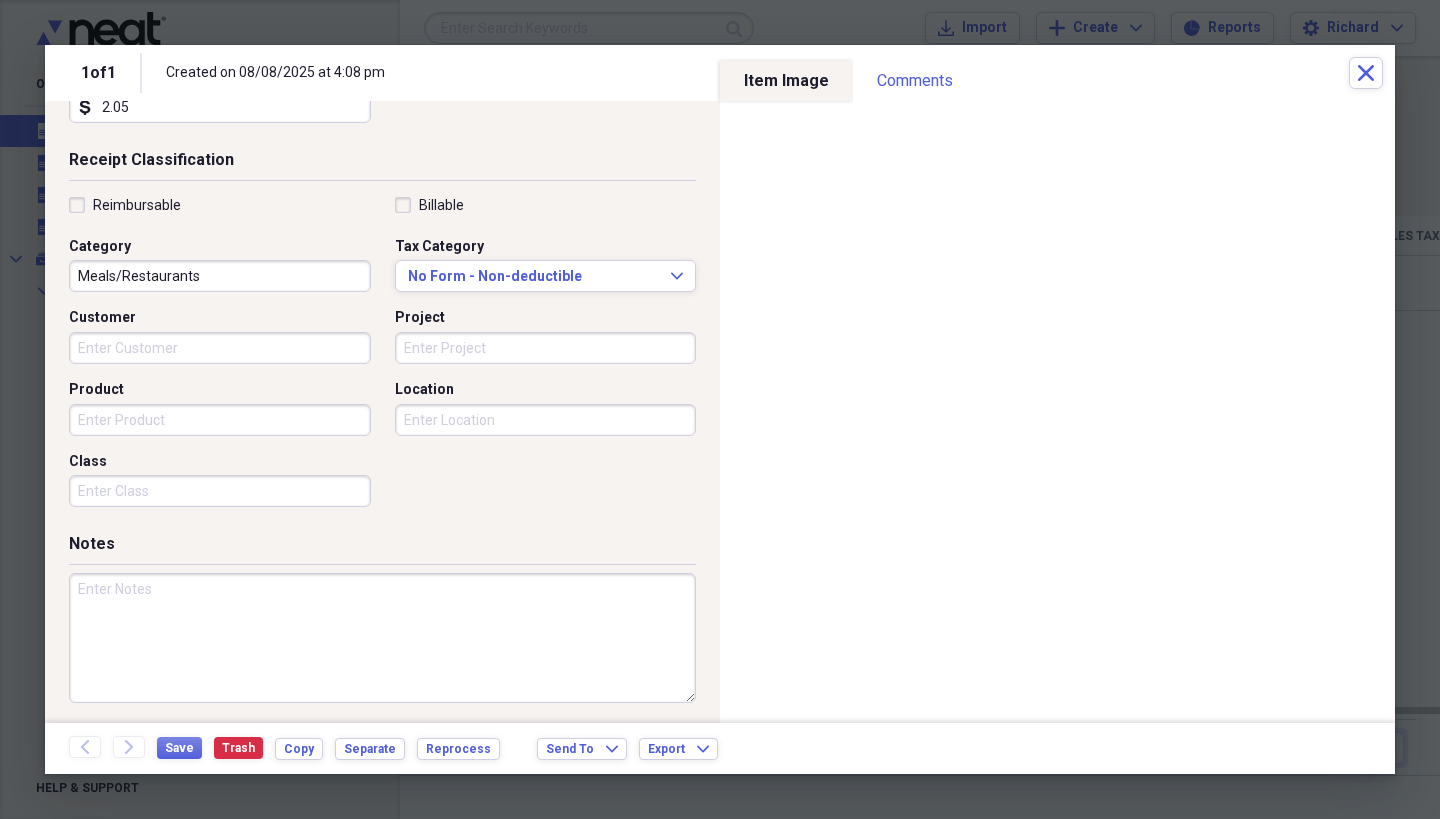 scroll, scrollTop: 392, scrollLeft: 0, axis: vertical 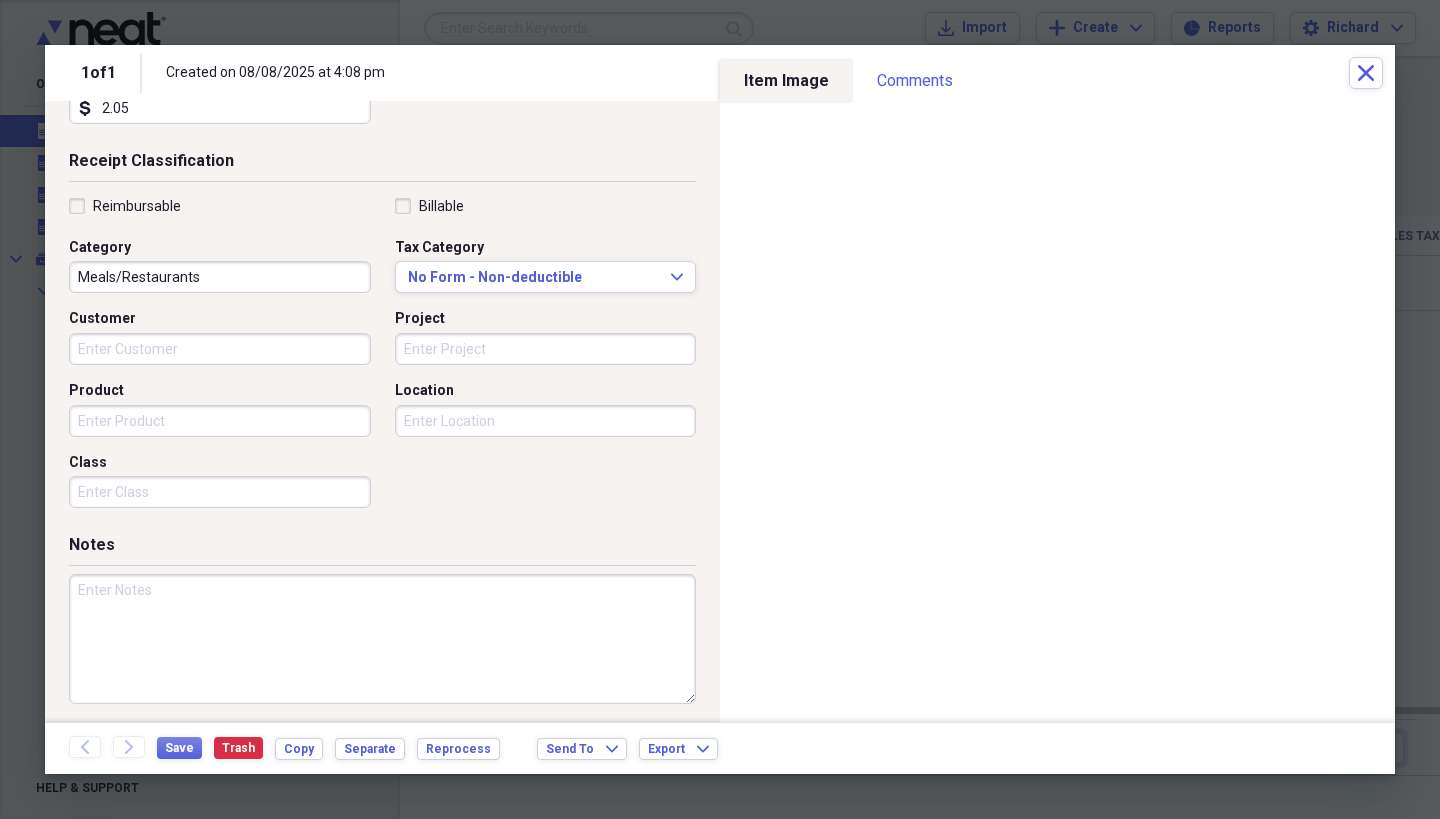 click at bounding box center [382, 639] 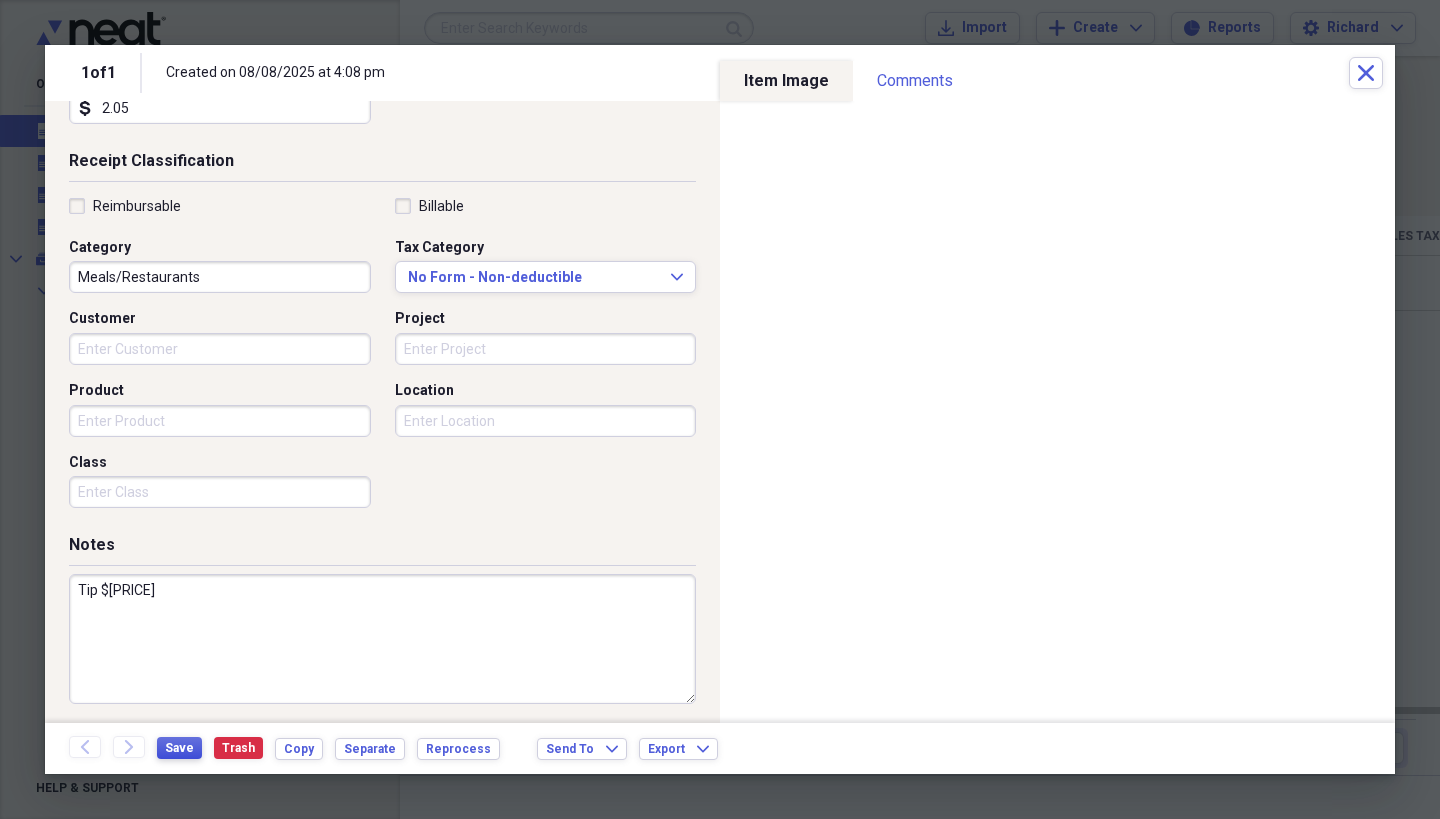 type on "Tip $[PRICE]" 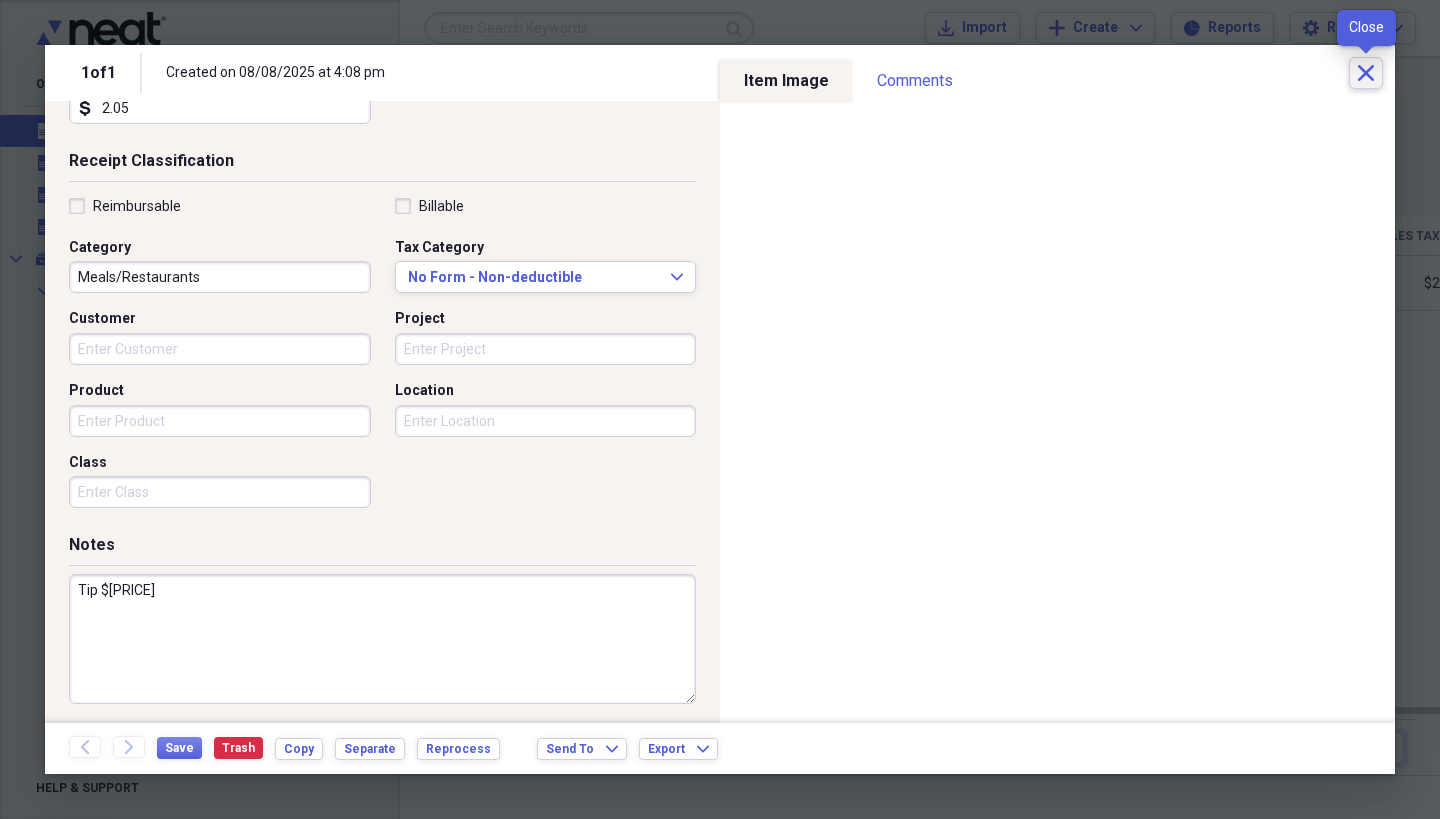 click on "Close" 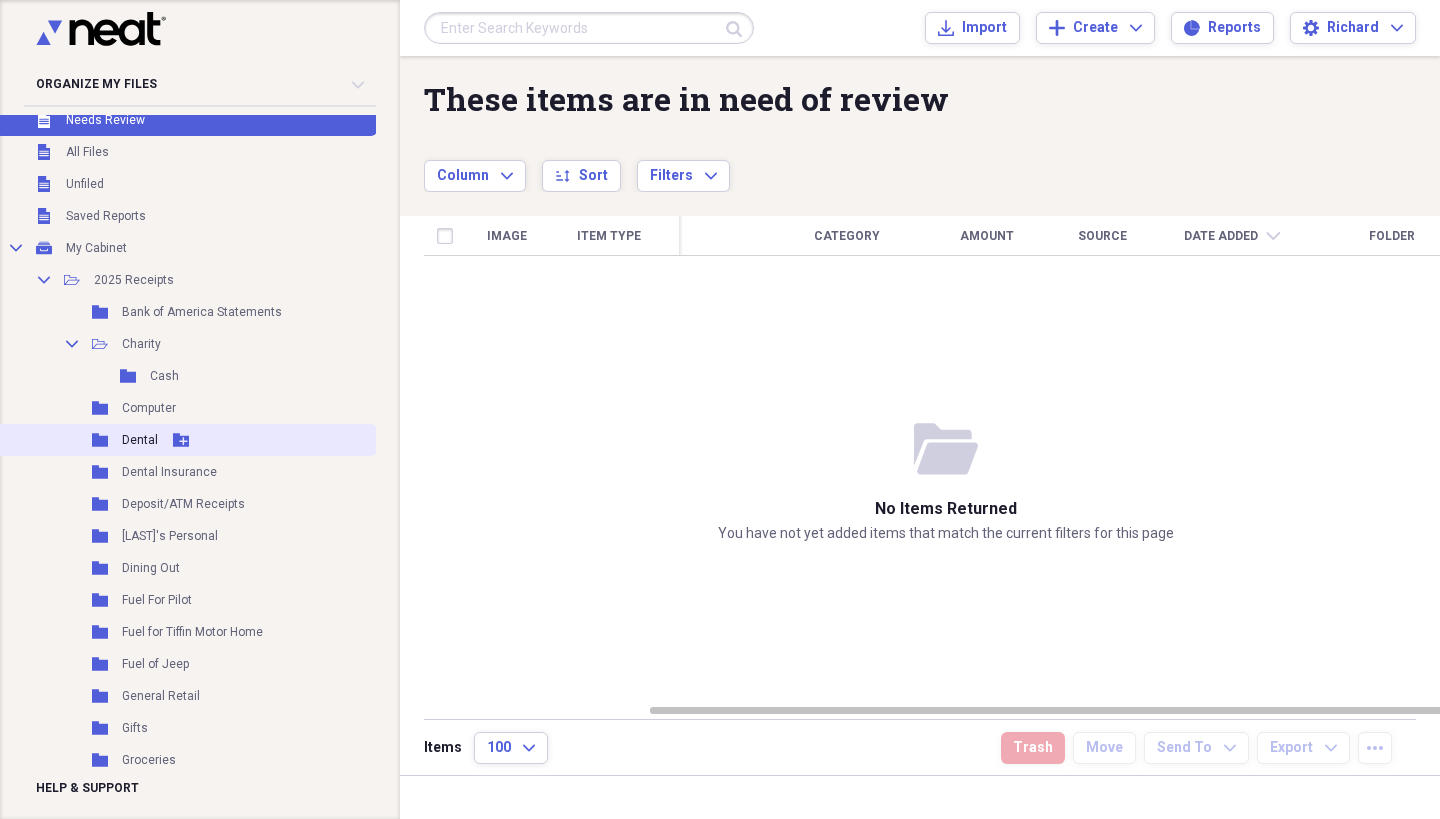 scroll, scrollTop: 12, scrollLeft: 0, axis: vertical 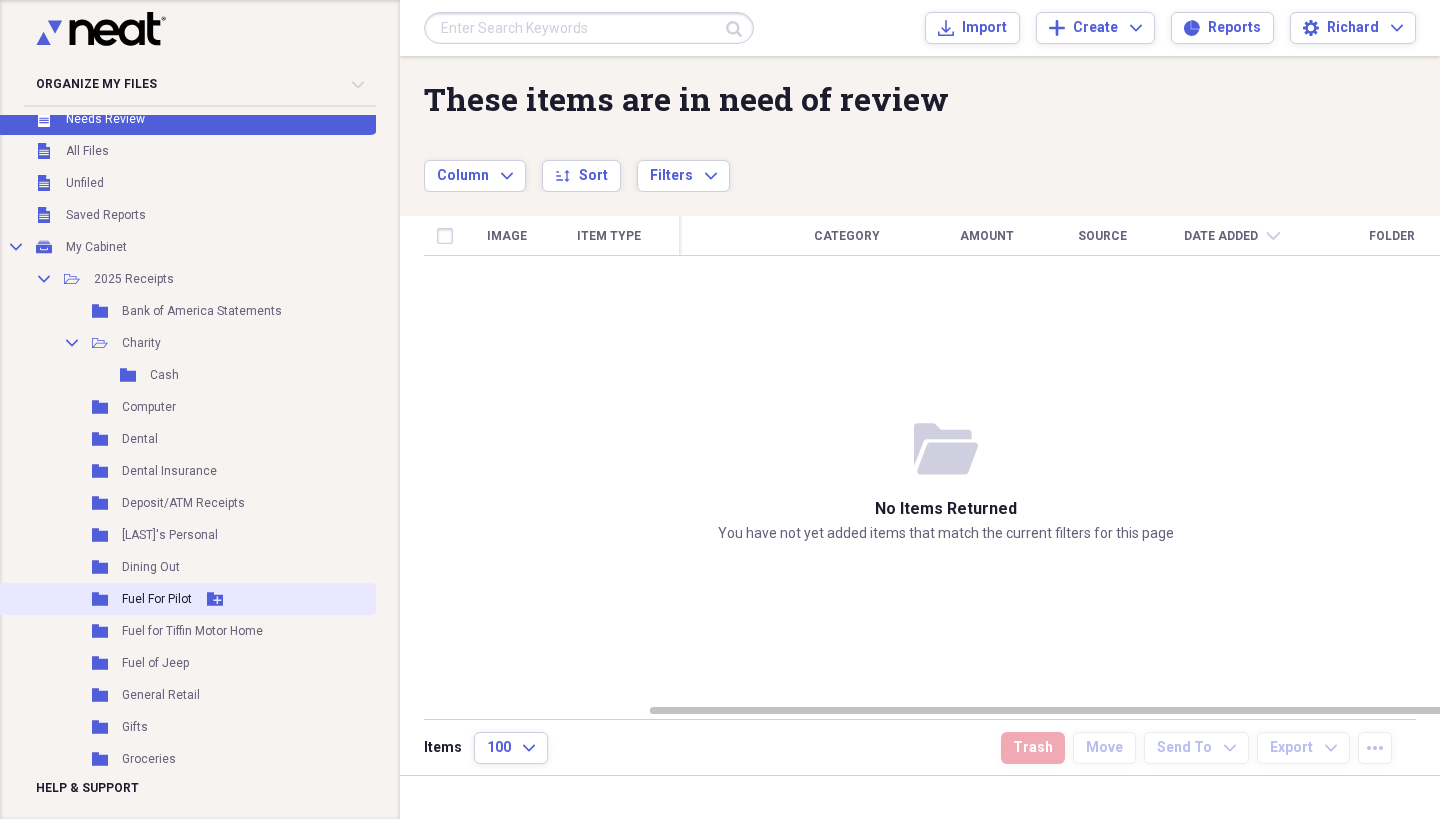 click on "Fuel For Pilot" at bounding box center [157, 599] 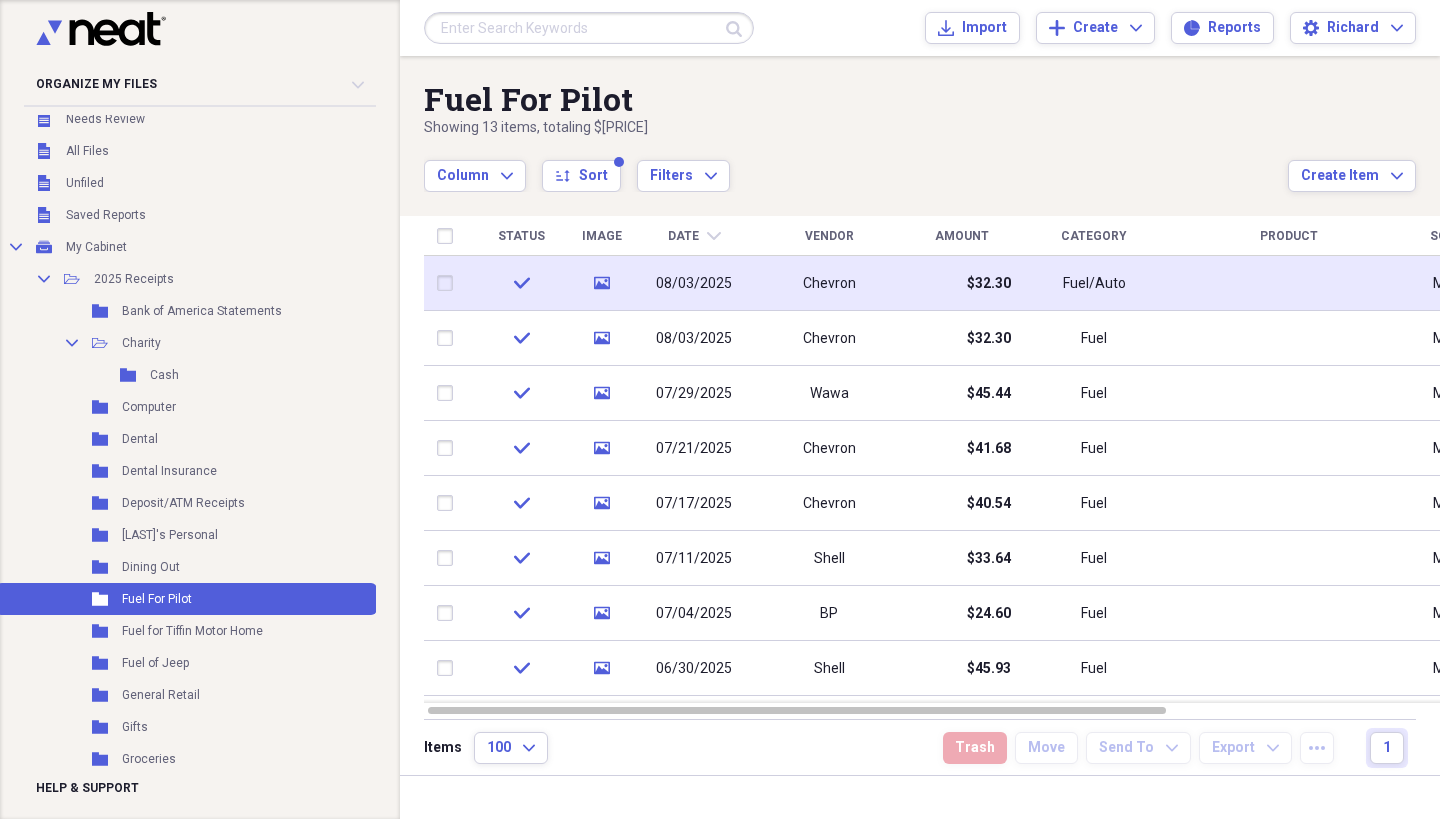 click on "Chevron" at bounding box center [829, 284] 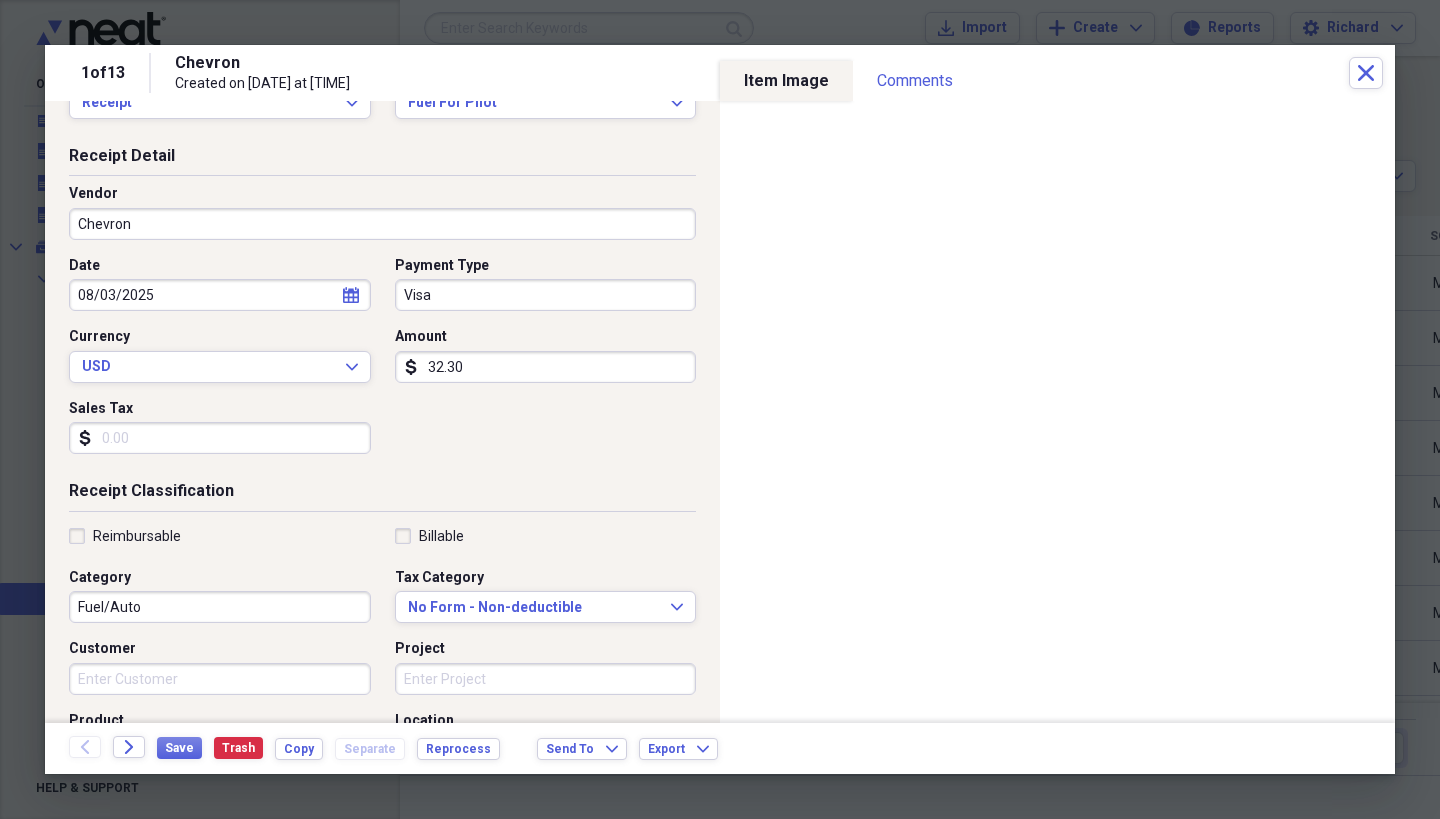 scroll, scrollTop: 64, scrollLeft: 0, axis: vertical 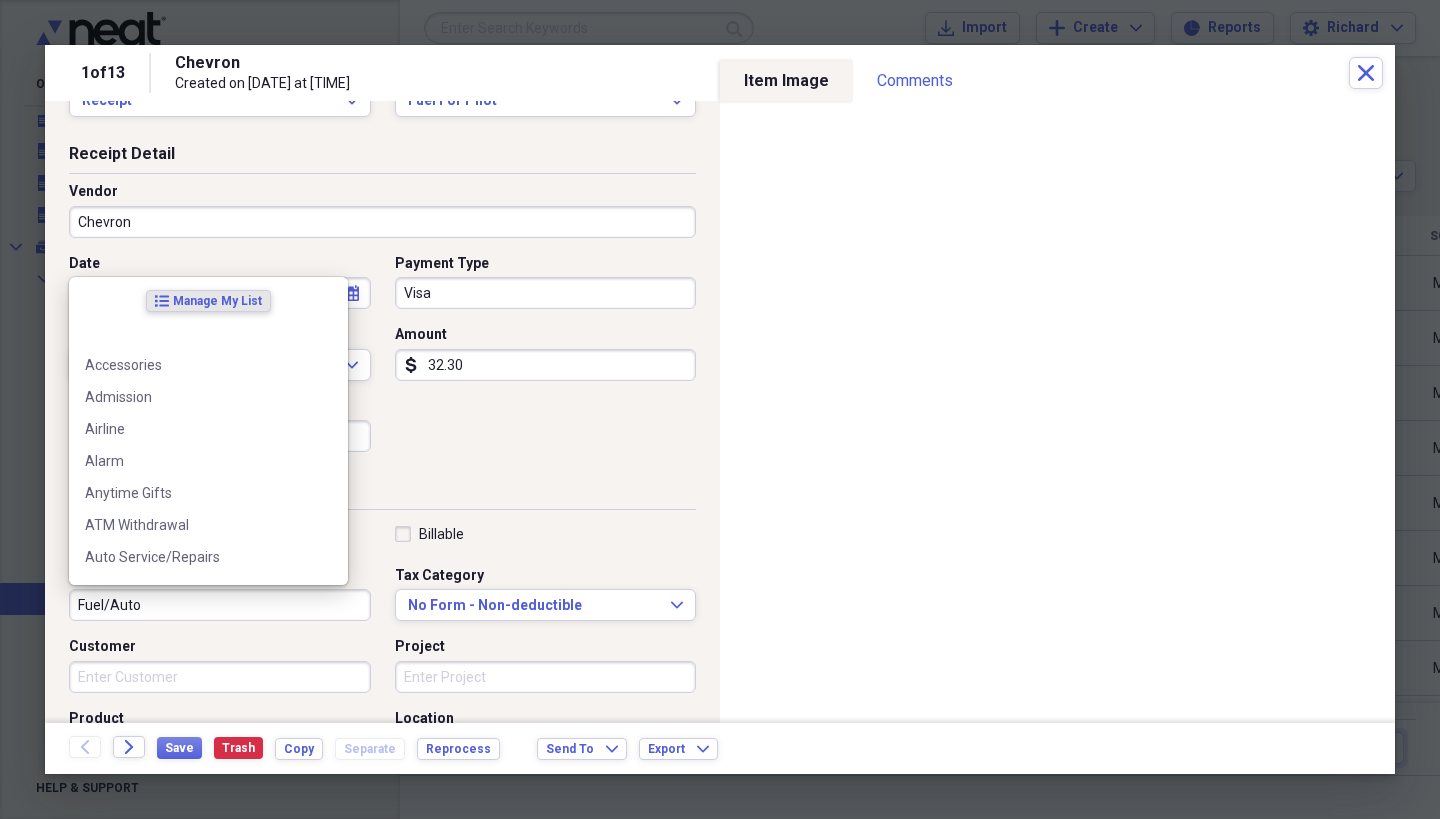 click on "Fuel/Auto" at bounding box center [220, 605] 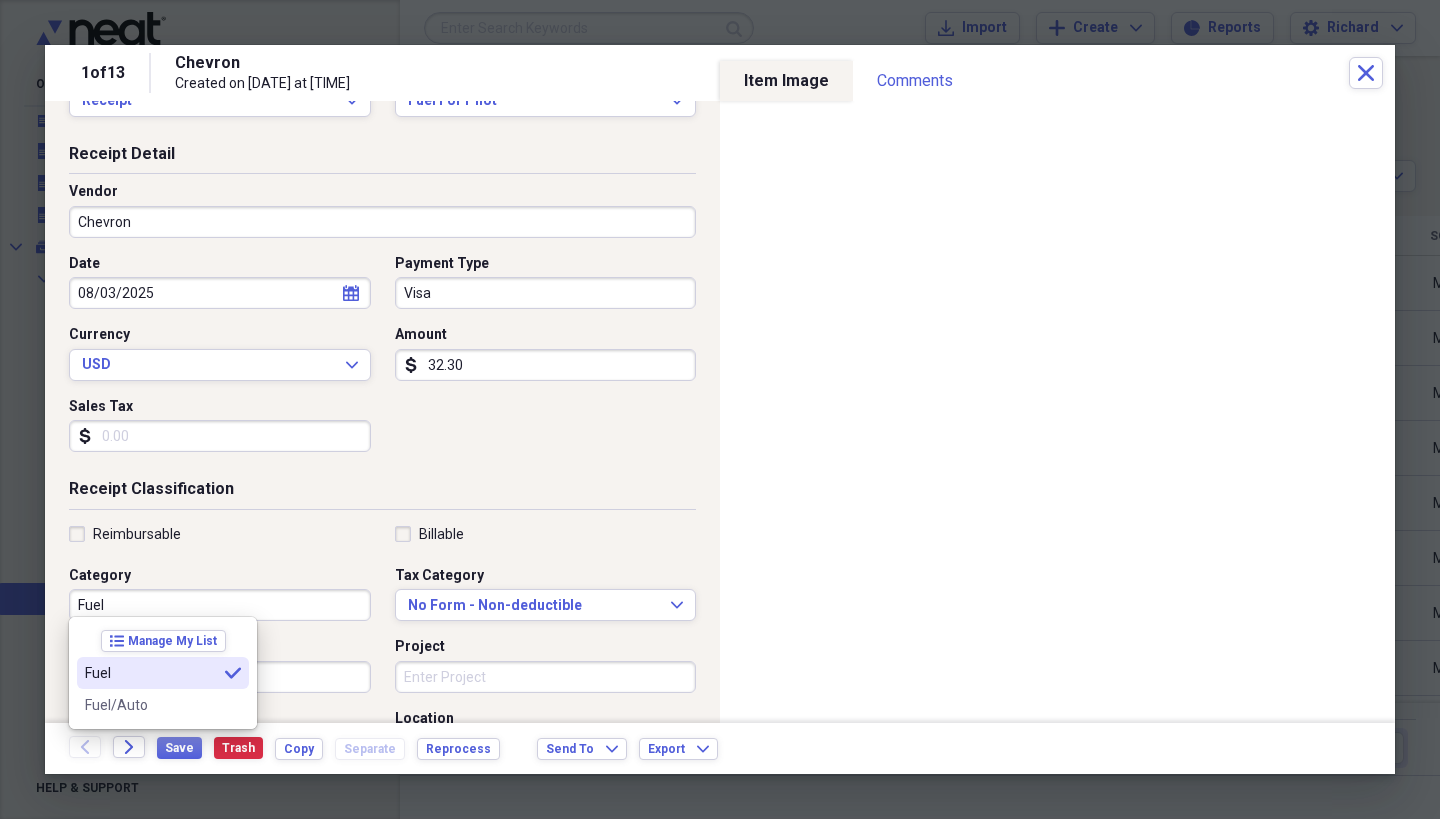 type on "Fuel" 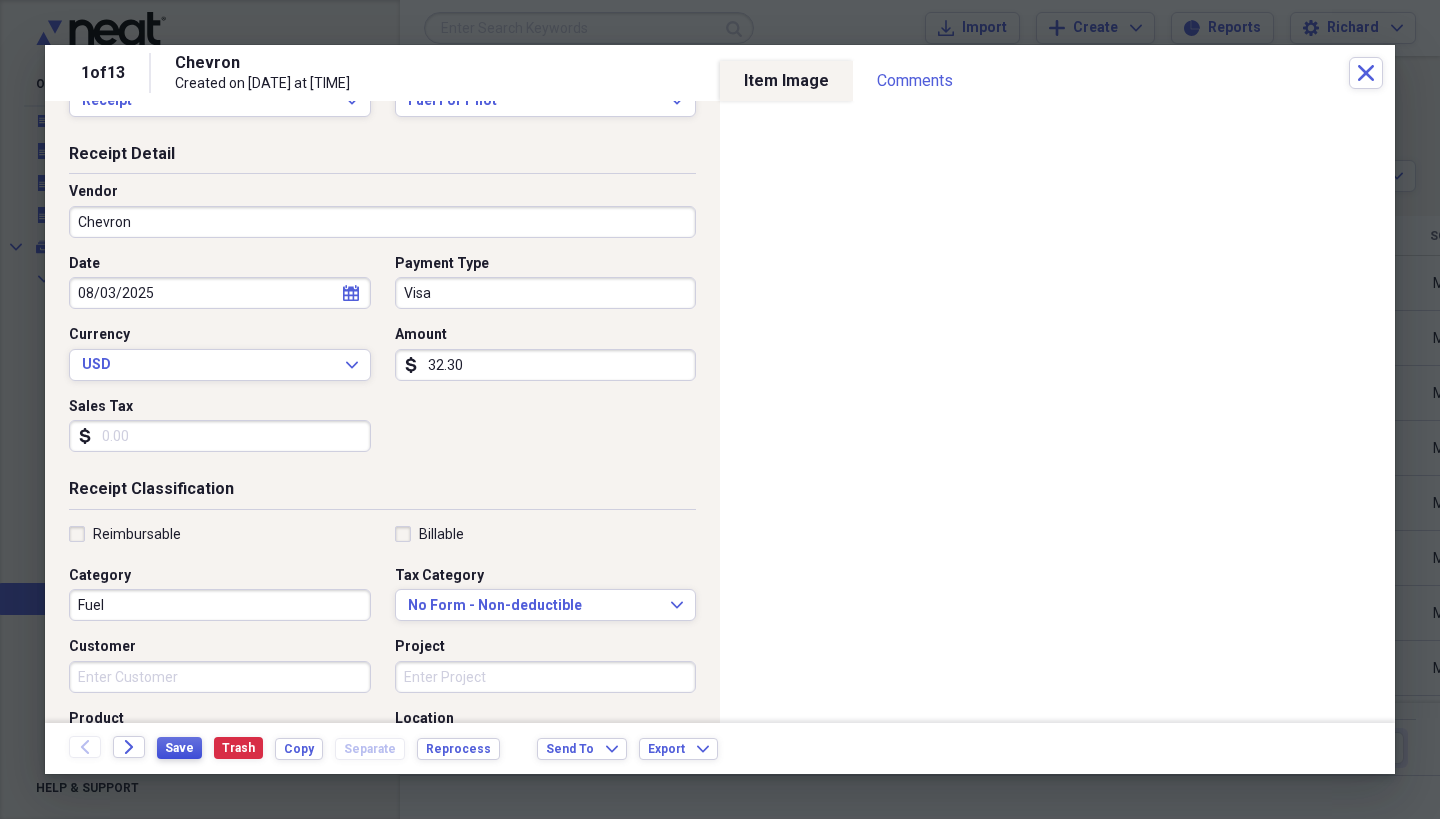 click on "Save" at bounding box center [179, 748] 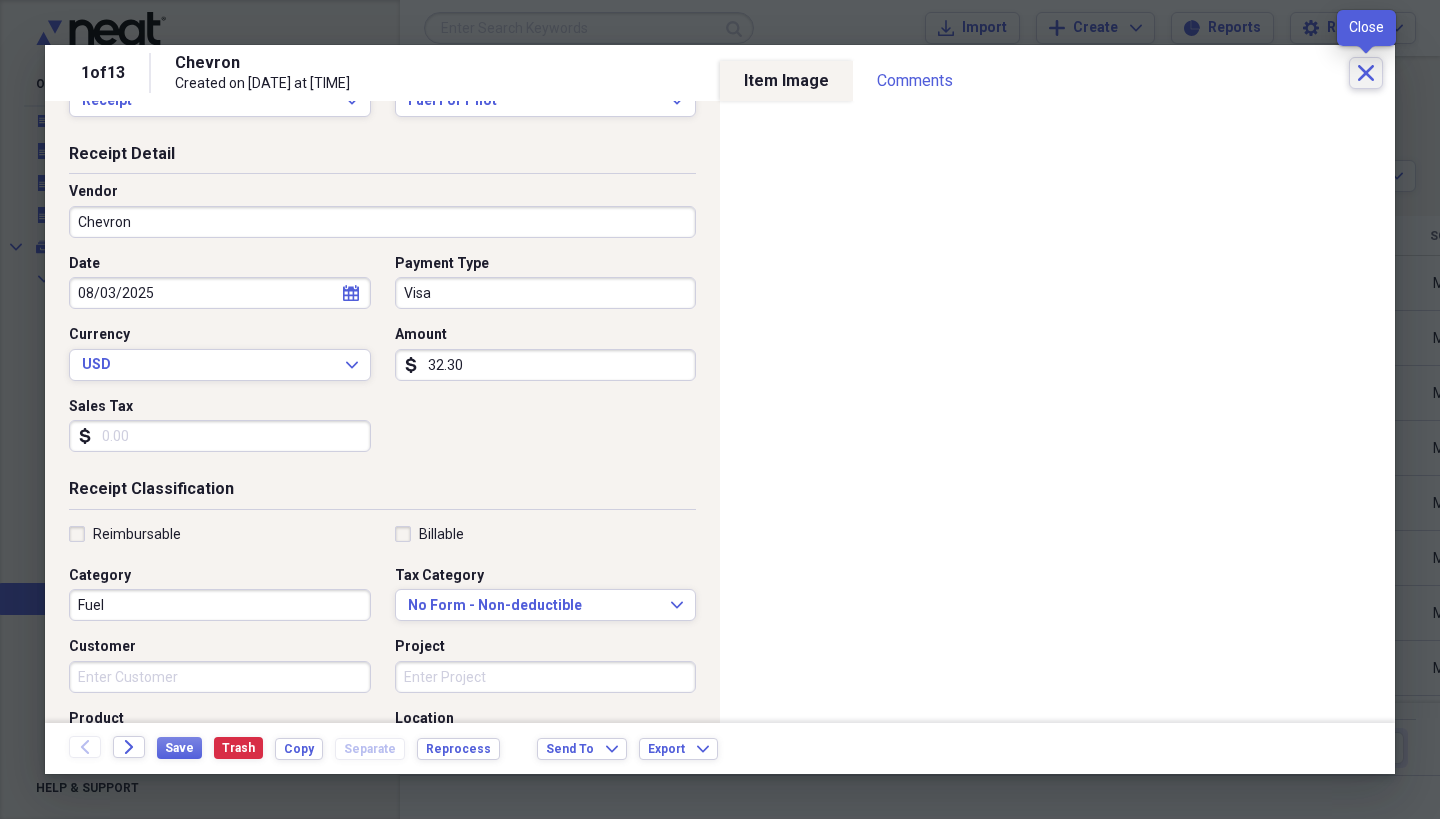 click on "Close" 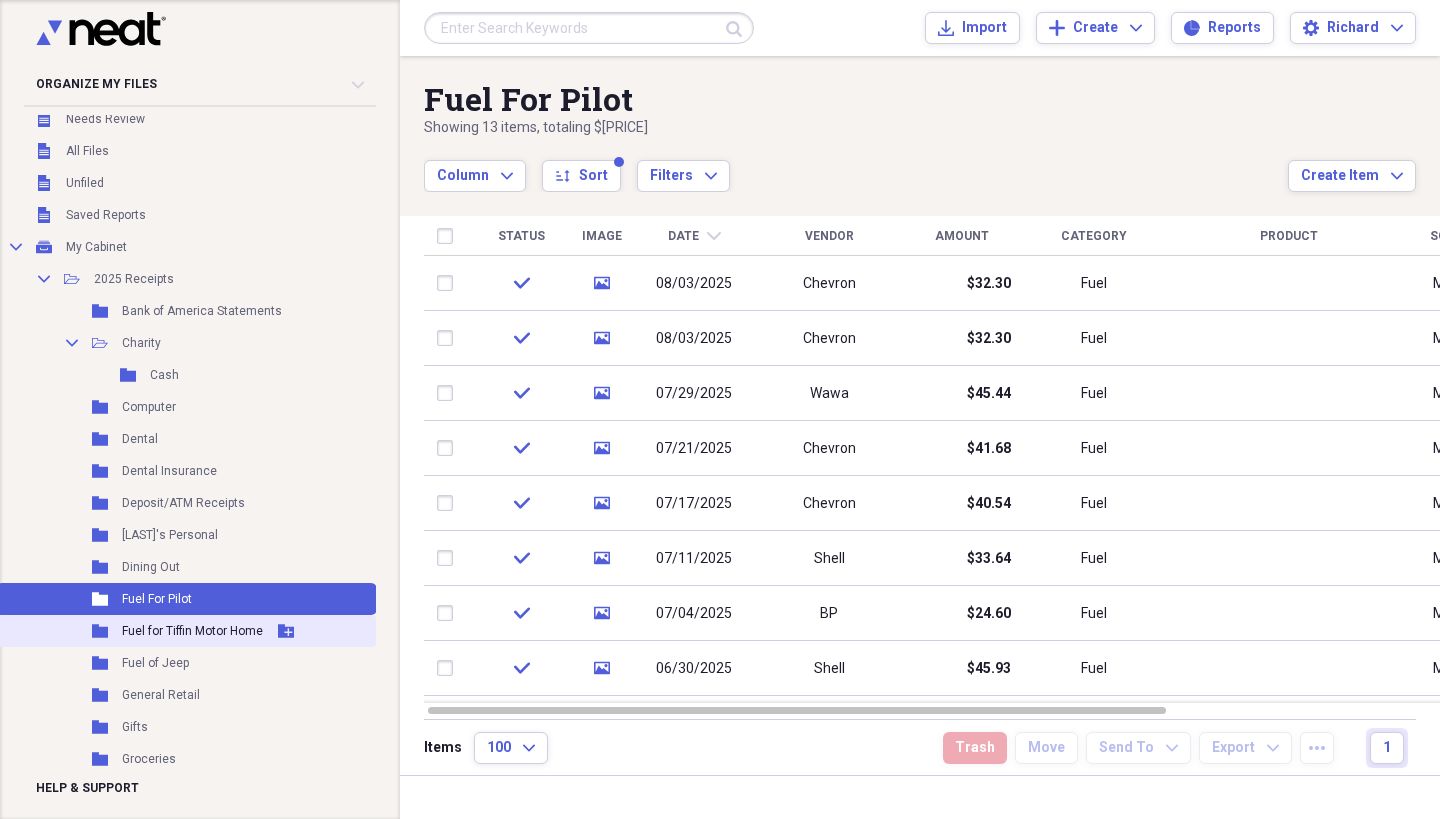 click on "Fuel for Tiffin Motor Home" at bounding box center [192, 631] 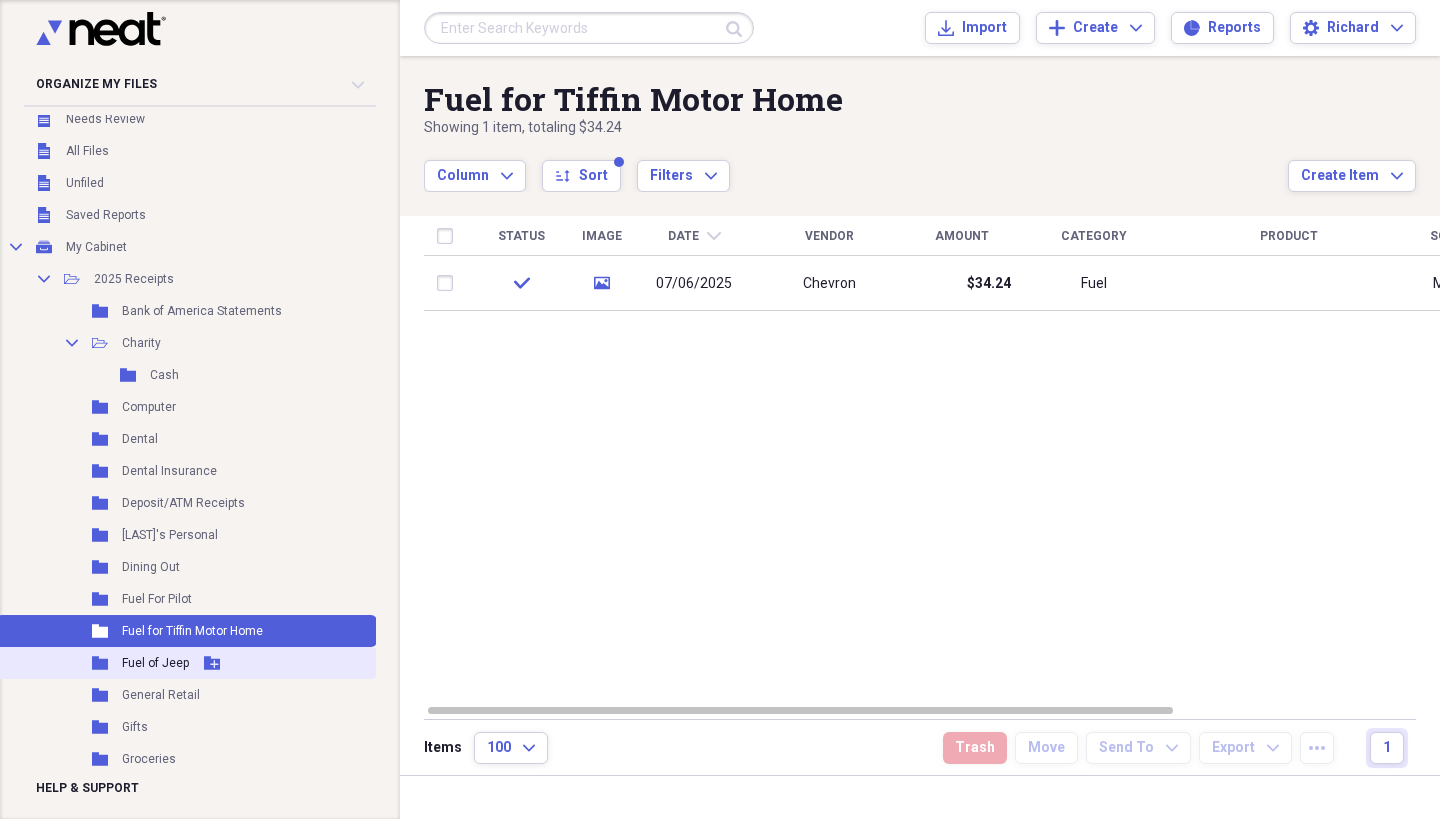 click on "Fuel of Jeep" at bounding box center [155, 663] 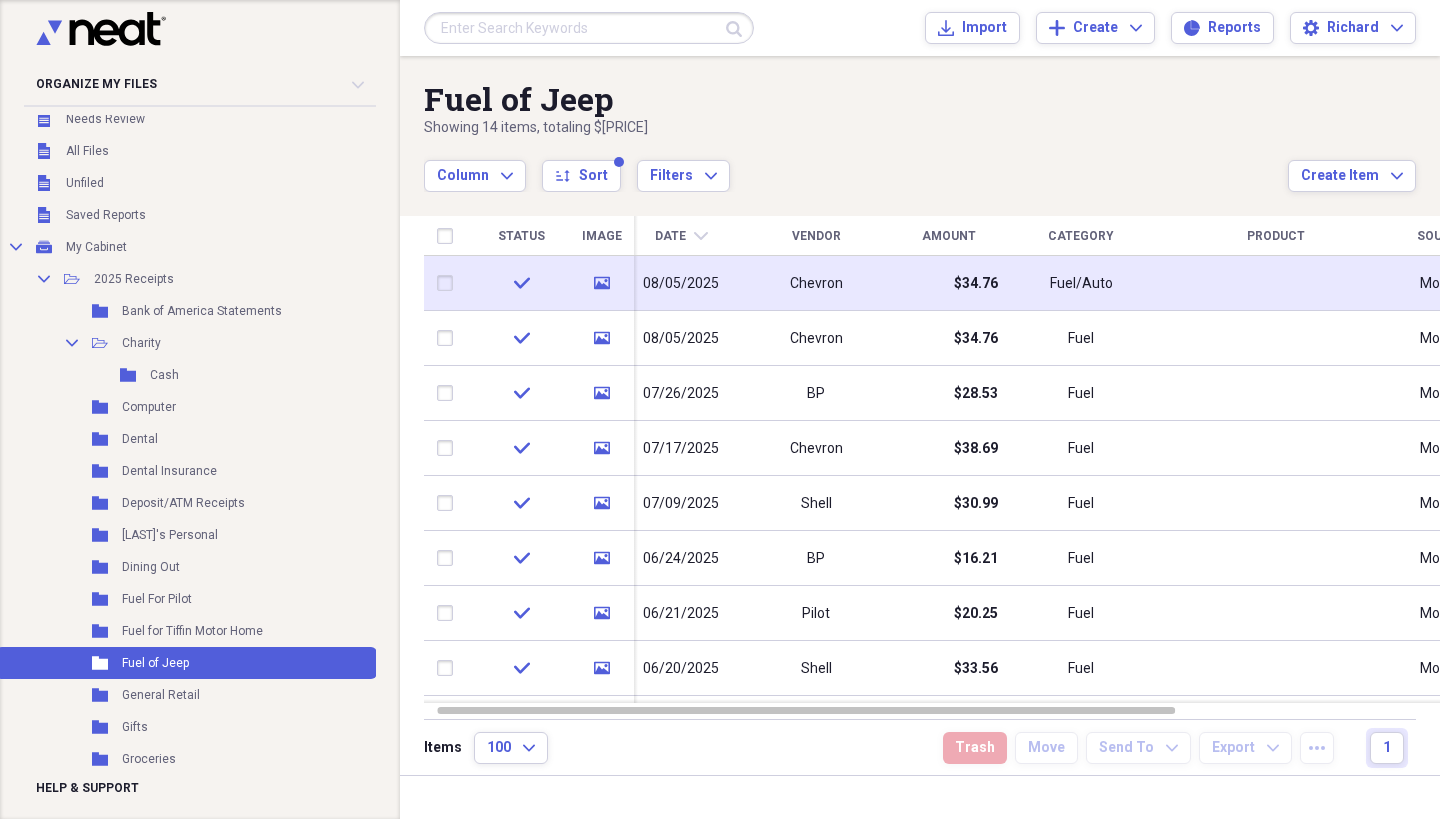 click on "Chevron" at bounding box center [816, 283] 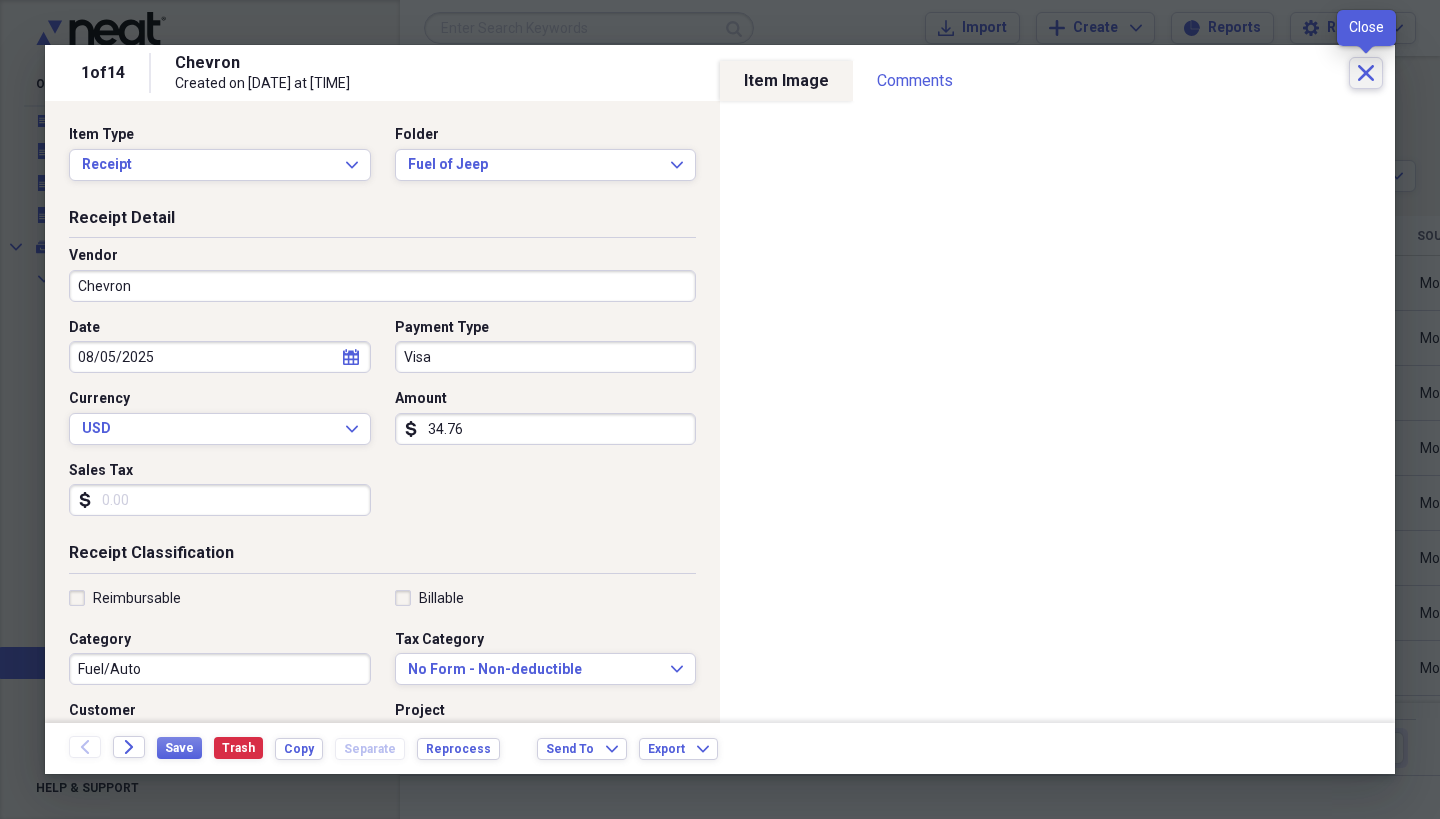 click on "Close" 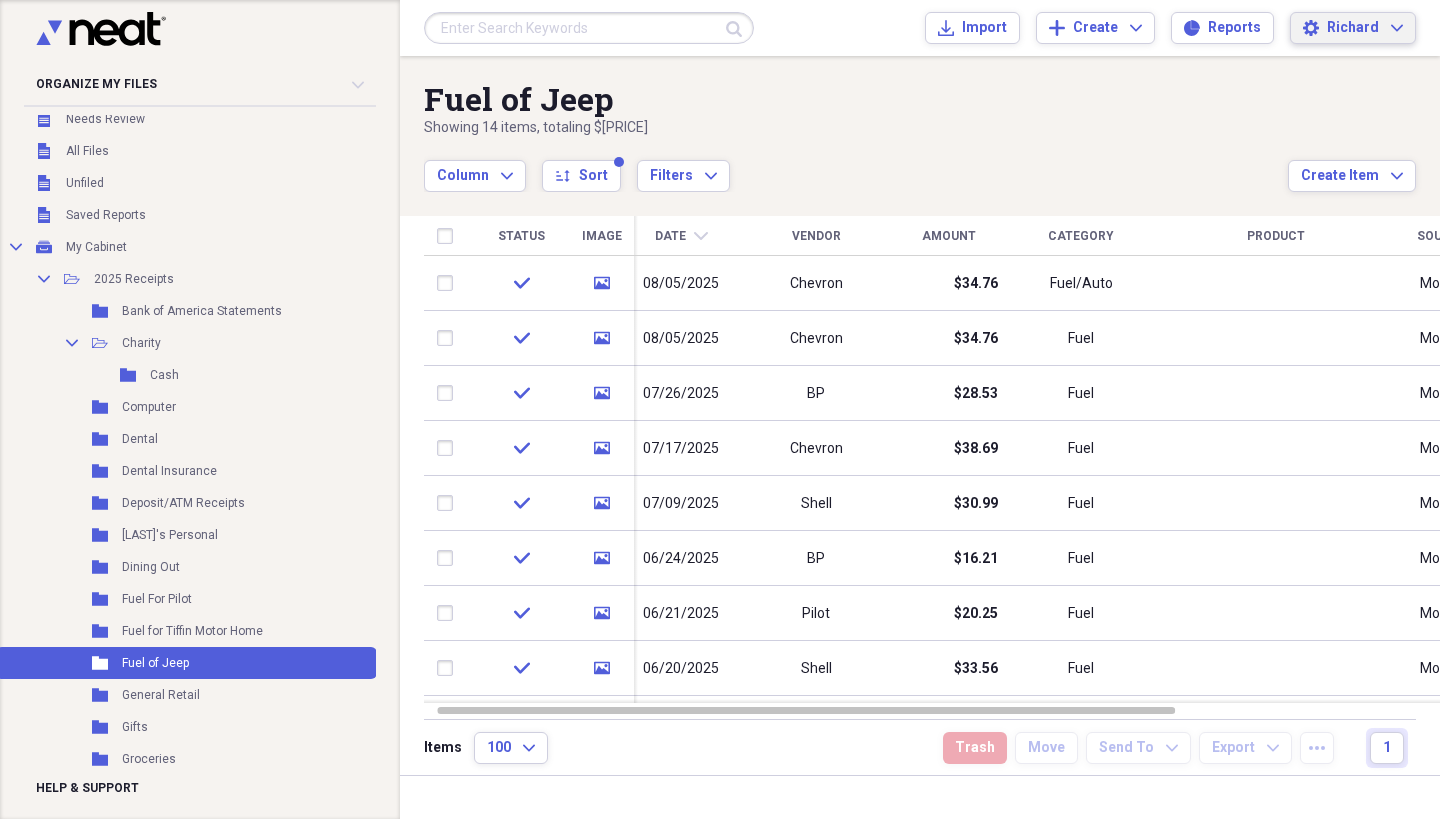 click on "[FIRST] [LAST]" at bounding box center [1365, 28] 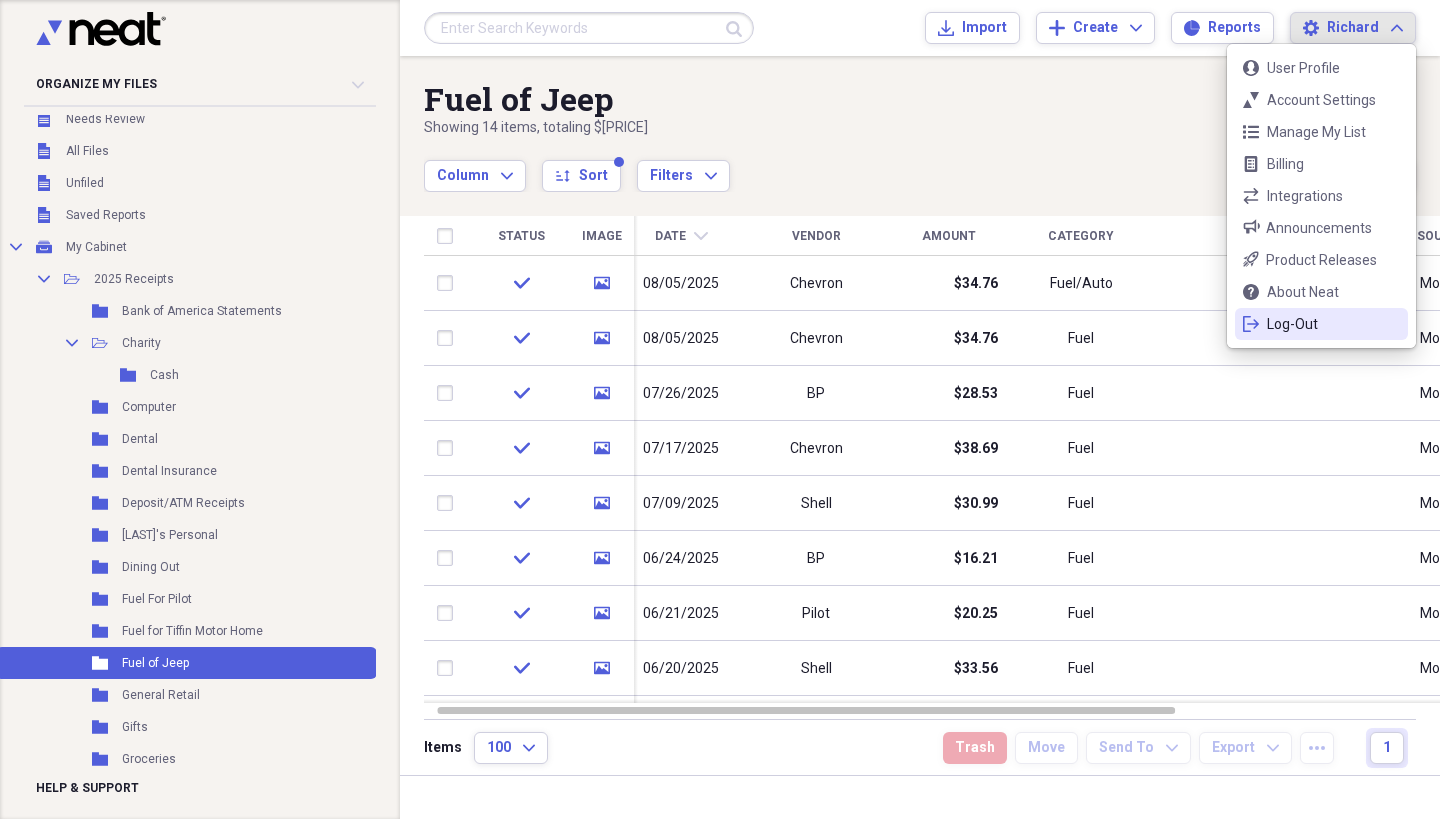 click on "Log-Out" at bounding box center (1321, 324) 